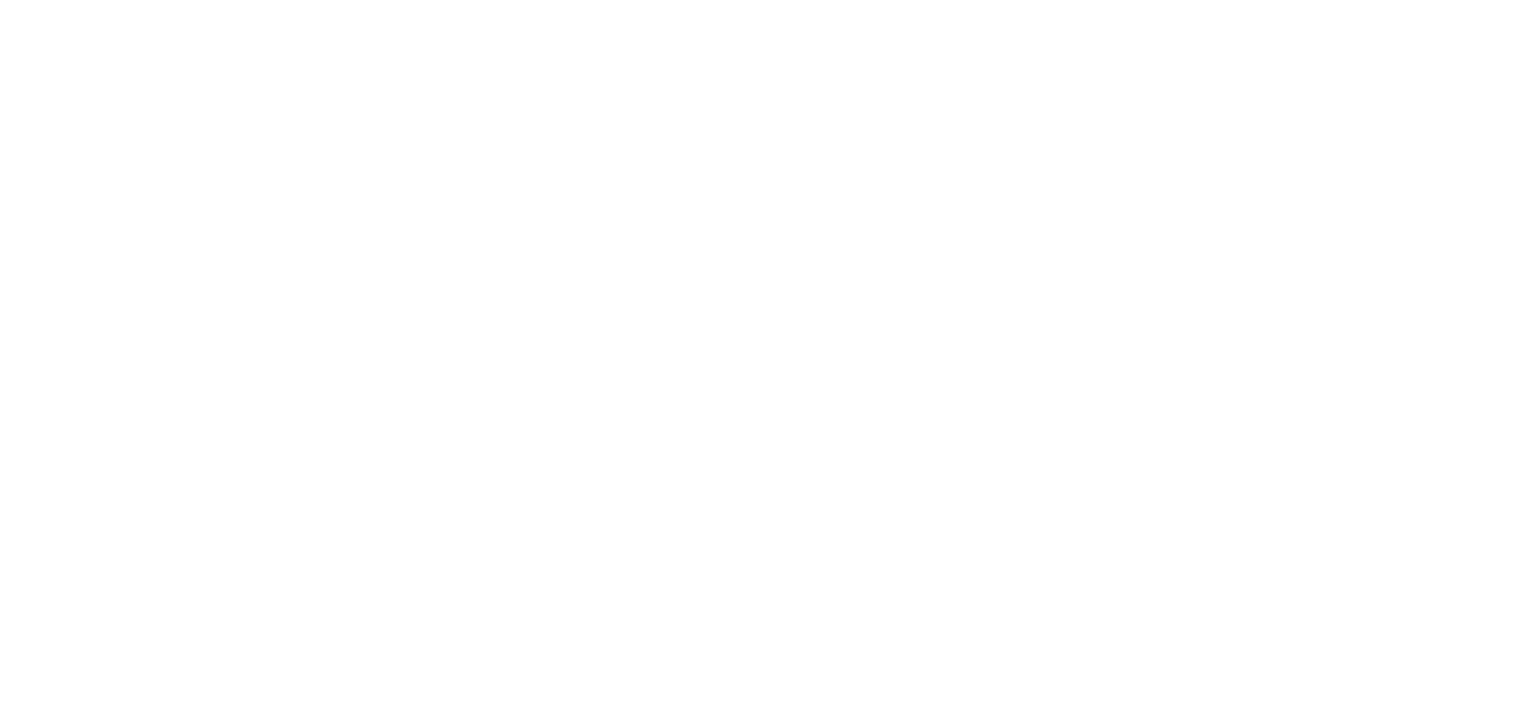 scroll, scrollTop: 0, scrollLeft: 0, axis: both 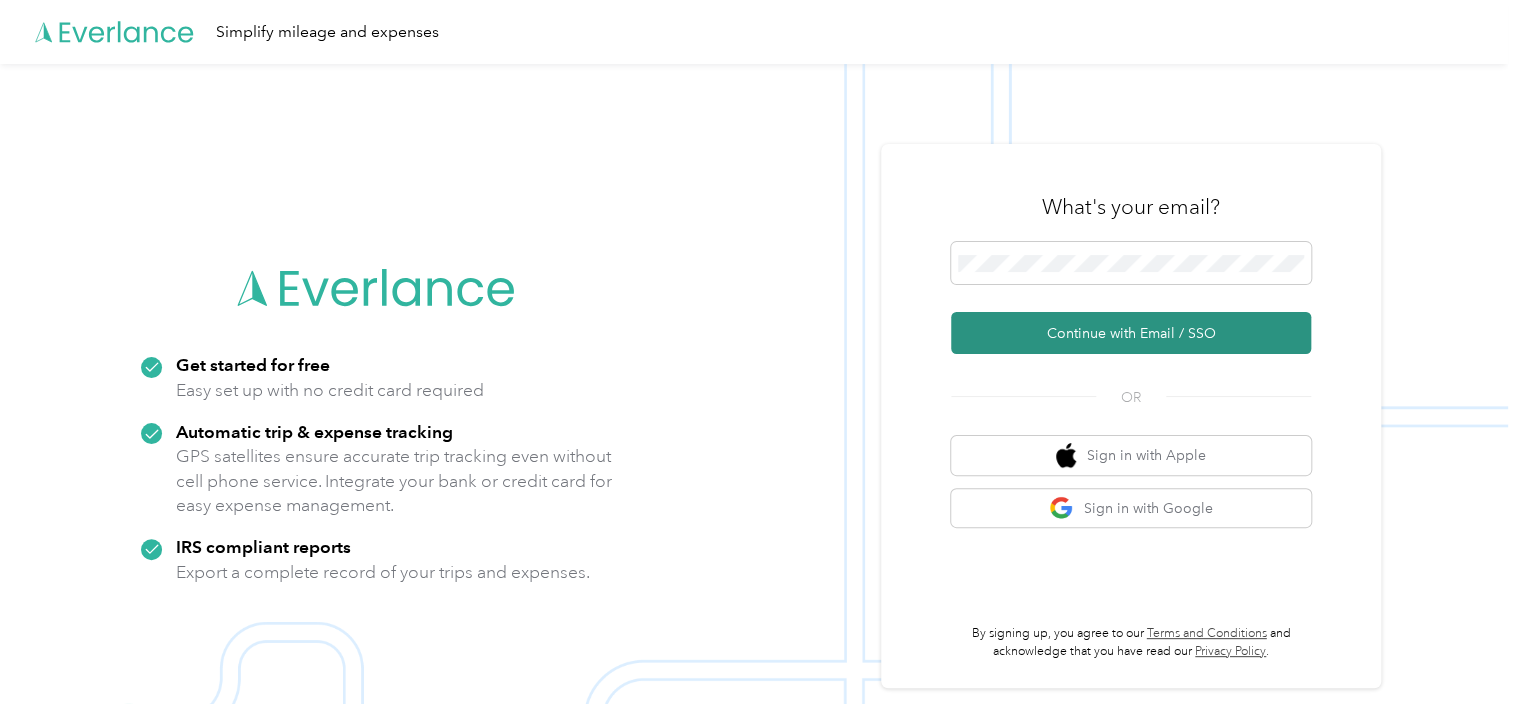 click on "Continue with Email / SSO" at bounding box center (1131, 333) 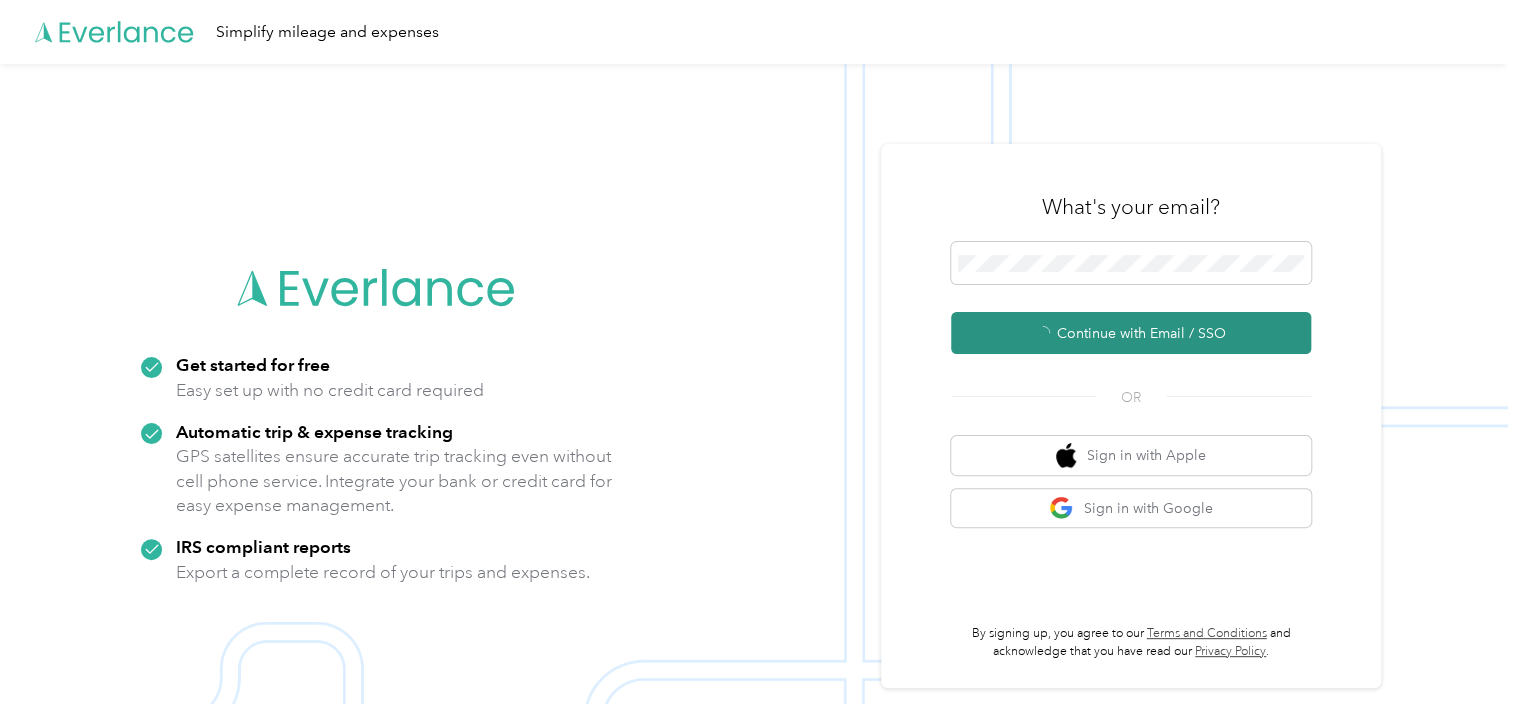 click on "Continue with Email / SSO" at bounding box center [1131, 333] 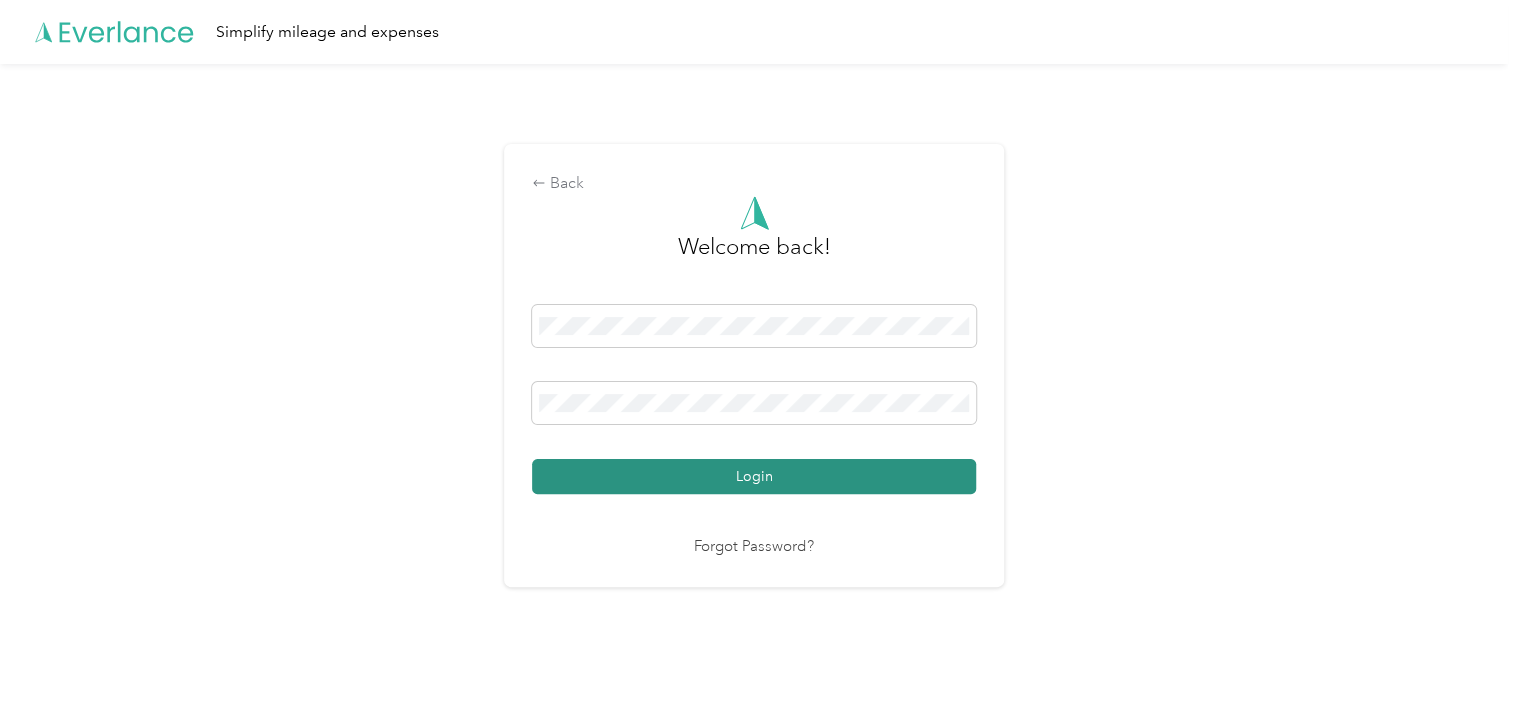 click on "Login" at bounding box center (754, 476) 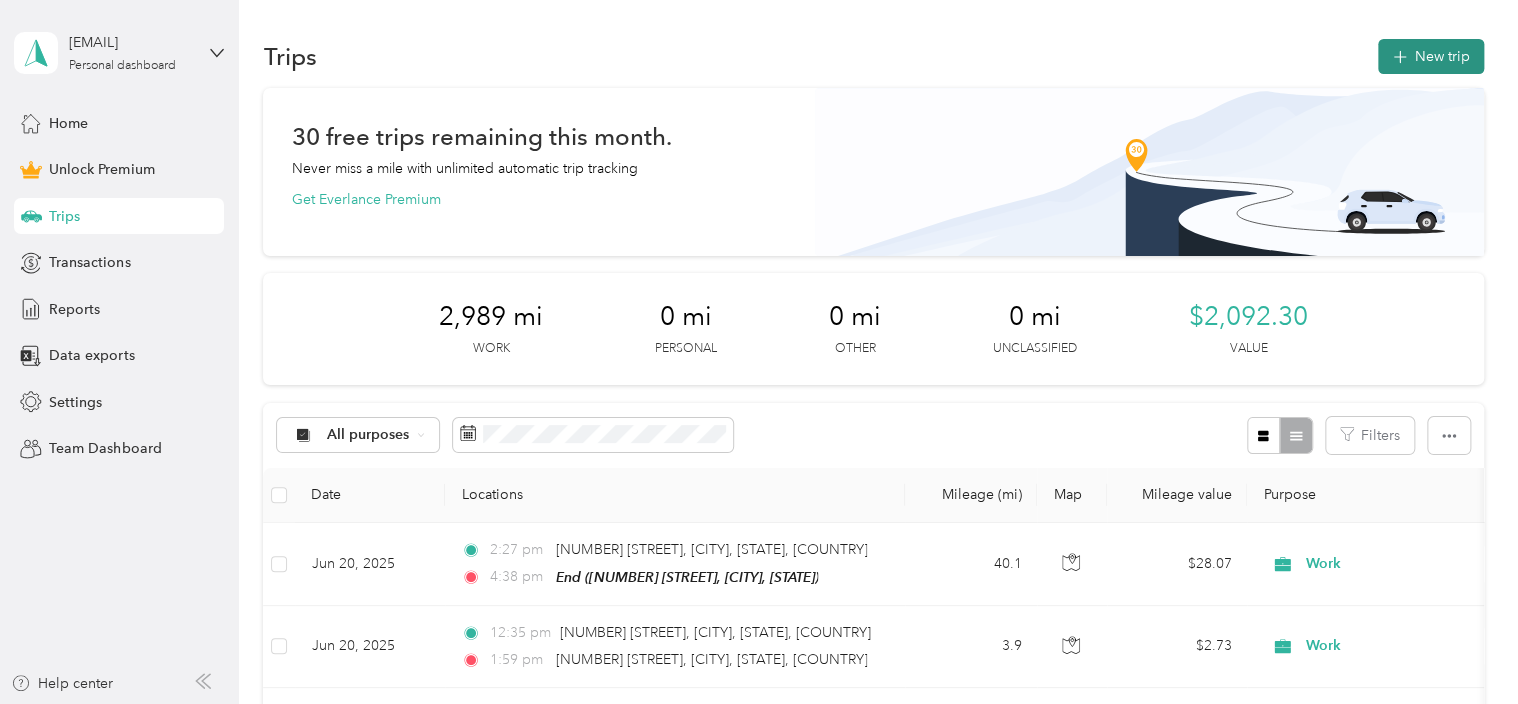 click on "New trip" at bounding box center (1431, 56) 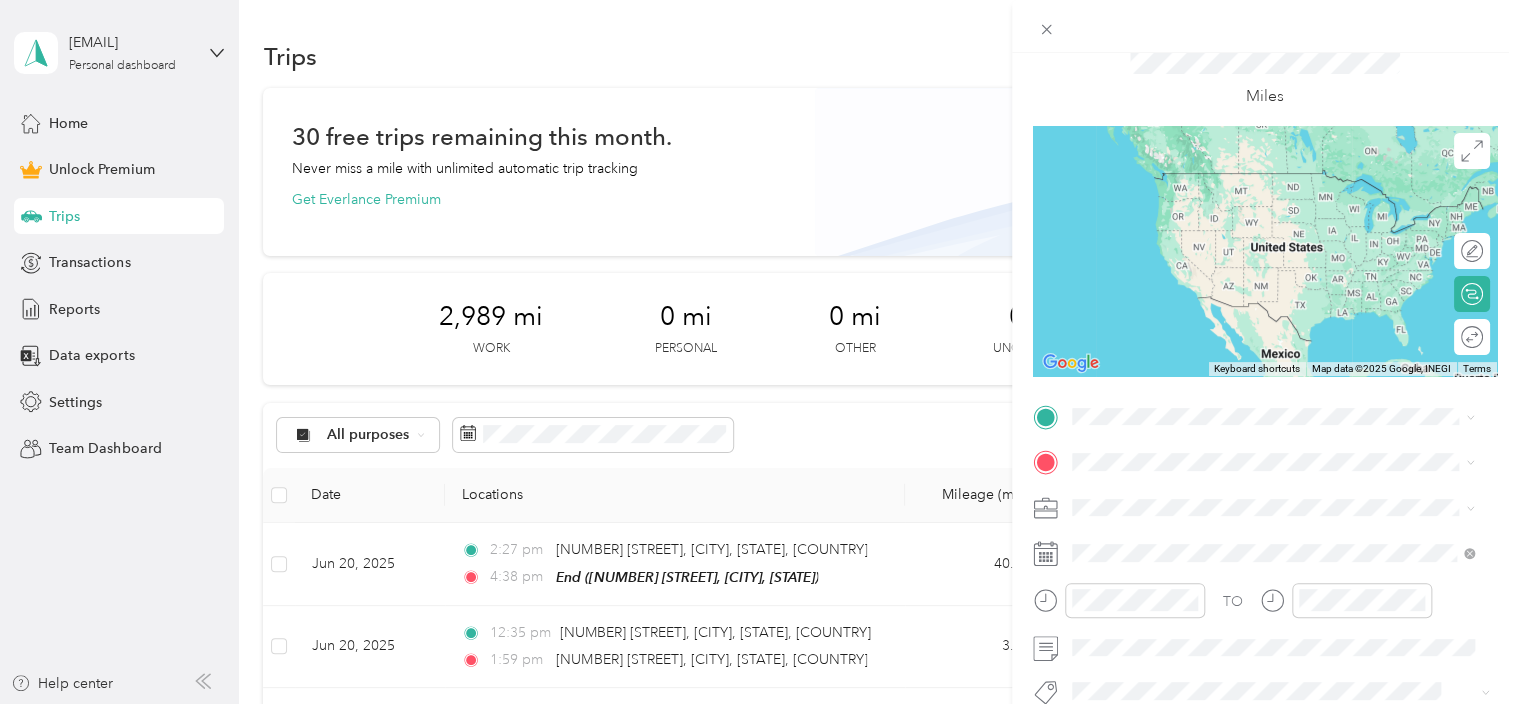 scroll, scrollTop: 92, scrollLeft: 0, axis: vertical 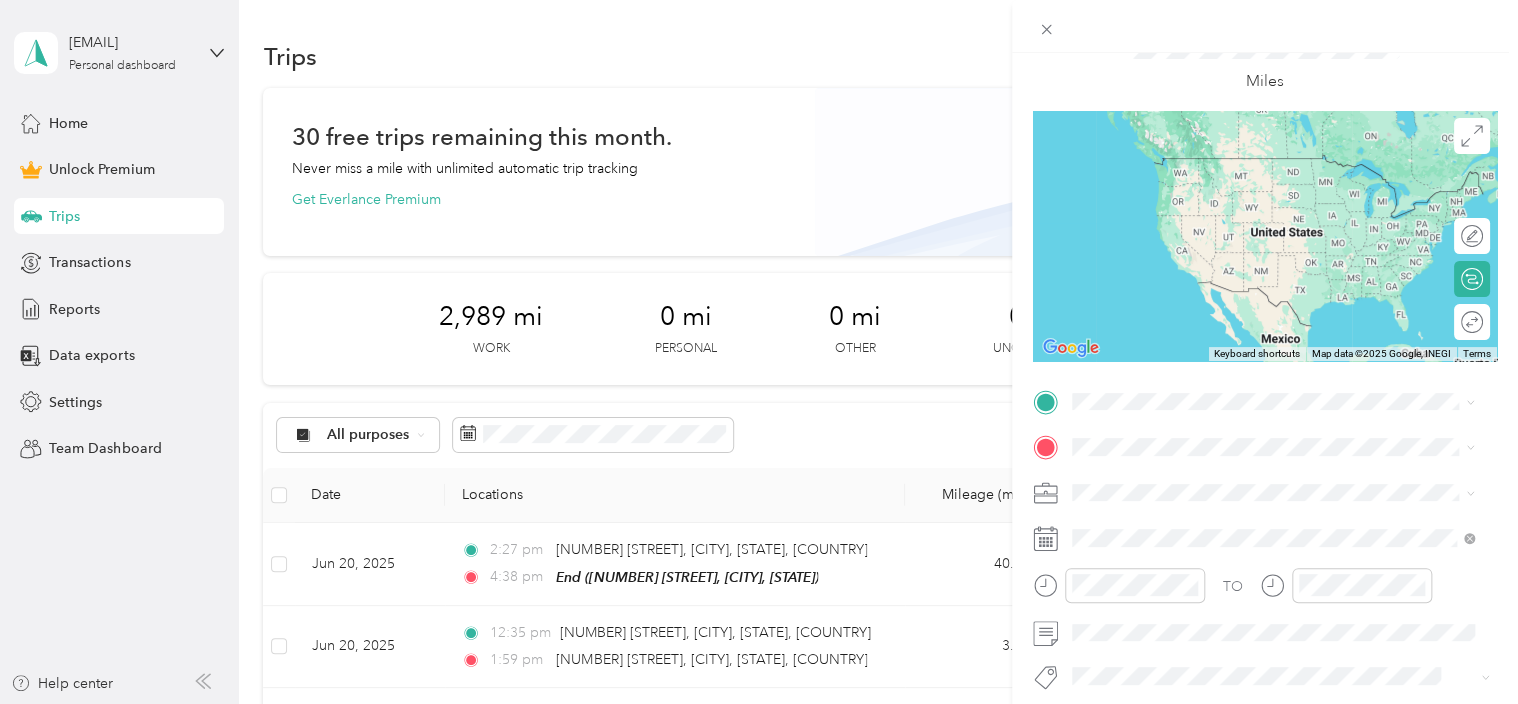 click on "New Trip Save This trip cannot be edited because it is either under review, approved, or paid. Contact your Team Manager to edit it. Miles To navigate the map with touch gestures double-tap and hold your finger on the map, then drag the map. ← Move left → Move right ↑ Move up ↓ Move down + Zoom in - Zoom out Home Jump left by 75% End Jump right by 75% Page Up Jump up by 75% Page Down Jump down by 75% Keyboard shortcuts Map Data Map data ©2025 Google, INEGI Map data ©2025 Google, INEGI 1000 km  Click to toggle between metric and imperial units Terms Report a map error Edit route Calculate route Round trip TO Add photo" at bounding box center [759, 352] 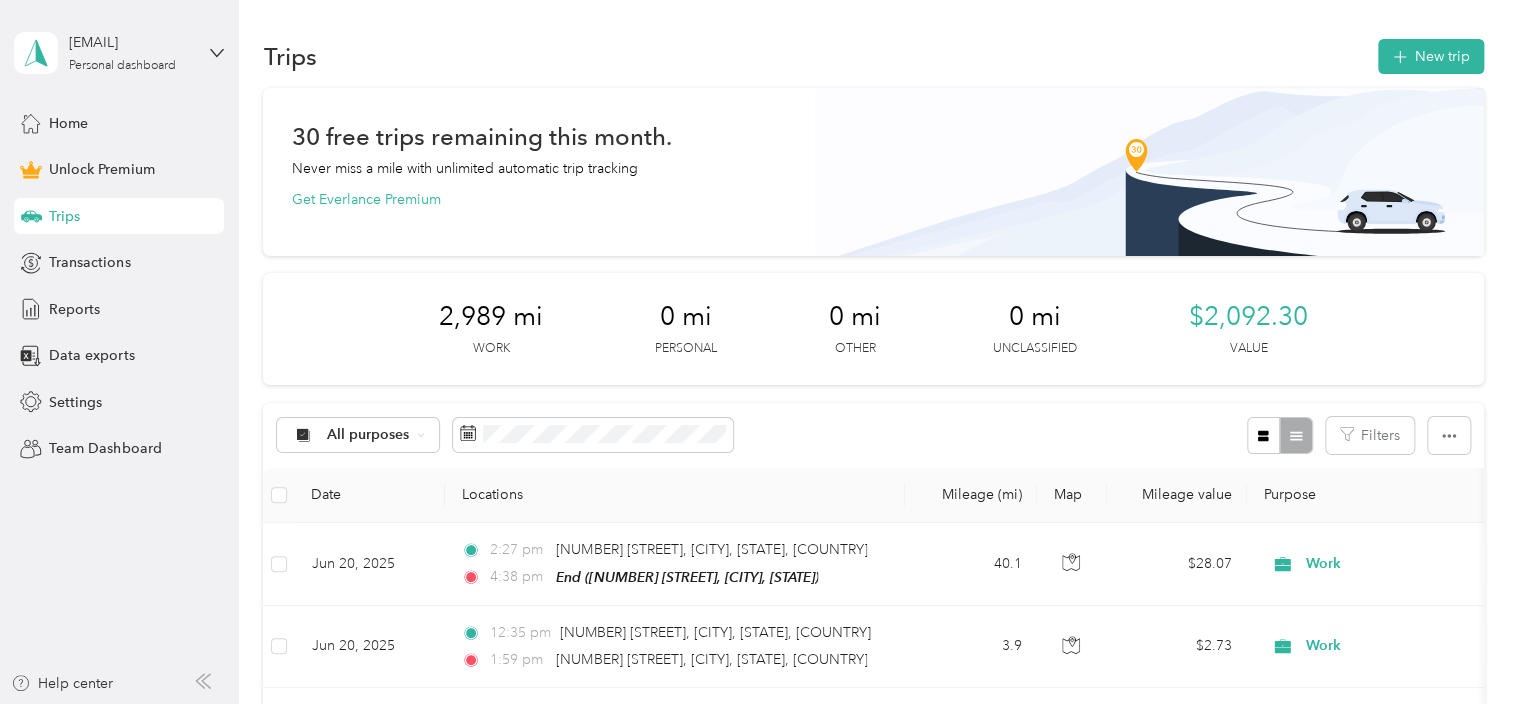 click on "Trips New trip 30 free trips remaining this month. Never miss a mile with unlimited automatic trip tracking Get Everlance Premium 2,989   mi Work 0   mi Personal 0   mi Other 0   mi Unclassified $2,092.30 Value All purposes Filters Date Locations Mileage (mi) Purpose Track Method Report                     [DATE] [TIME] [NUMBER] [STREET], [CITY], [STATE], [COUNTRY] [TIME] End ([NUMBER] [STREET], [CITY], [STATE]) [DISTANCE] $[PRICE] Work Manual -- [DATE] [TIME] [NUMBER] [STREET], [CITY], [STATE], [COUNTRY] [TIME] [DISTANCE] $[PRICE] Work Manual -- [DATE] [TIME] [NUMBER] [STREET], [CITY], [STATE], [COUNTRY] [TIME] [NUMBER] [STREET], [CITY], [STATE], [COUNTRY] [DISTANCE] $[PRICE] Work Manual -- [DATE] [TIME] Start ([NUMBER] [STREET], [CITY], [STATE]) [TIME] [NUMBER] [STREET], [CITY], [STATE], [COUNTRY] [DISTANCE] Work" at bounding box center [873, 1420] 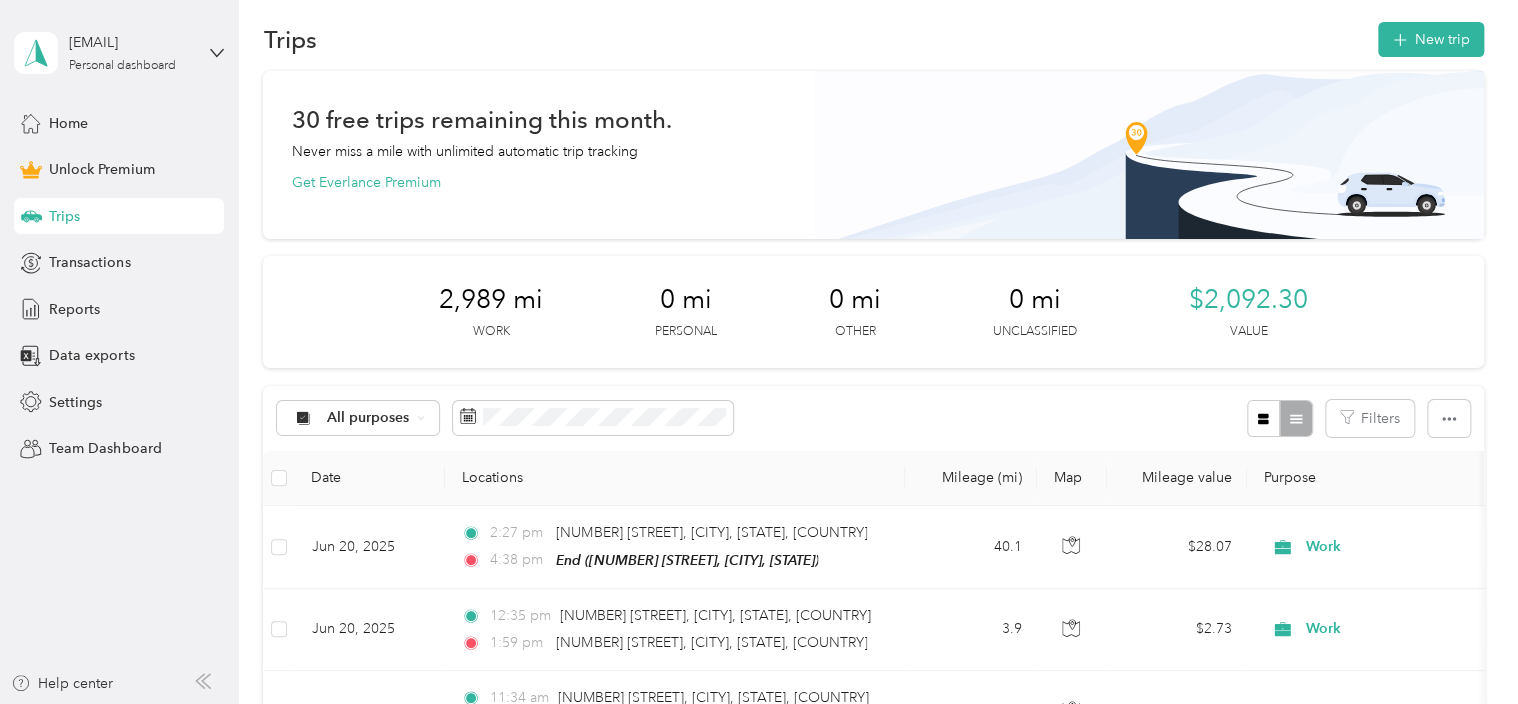 scroll, scrollTop: 0, scrollLeft: 0, axis: both 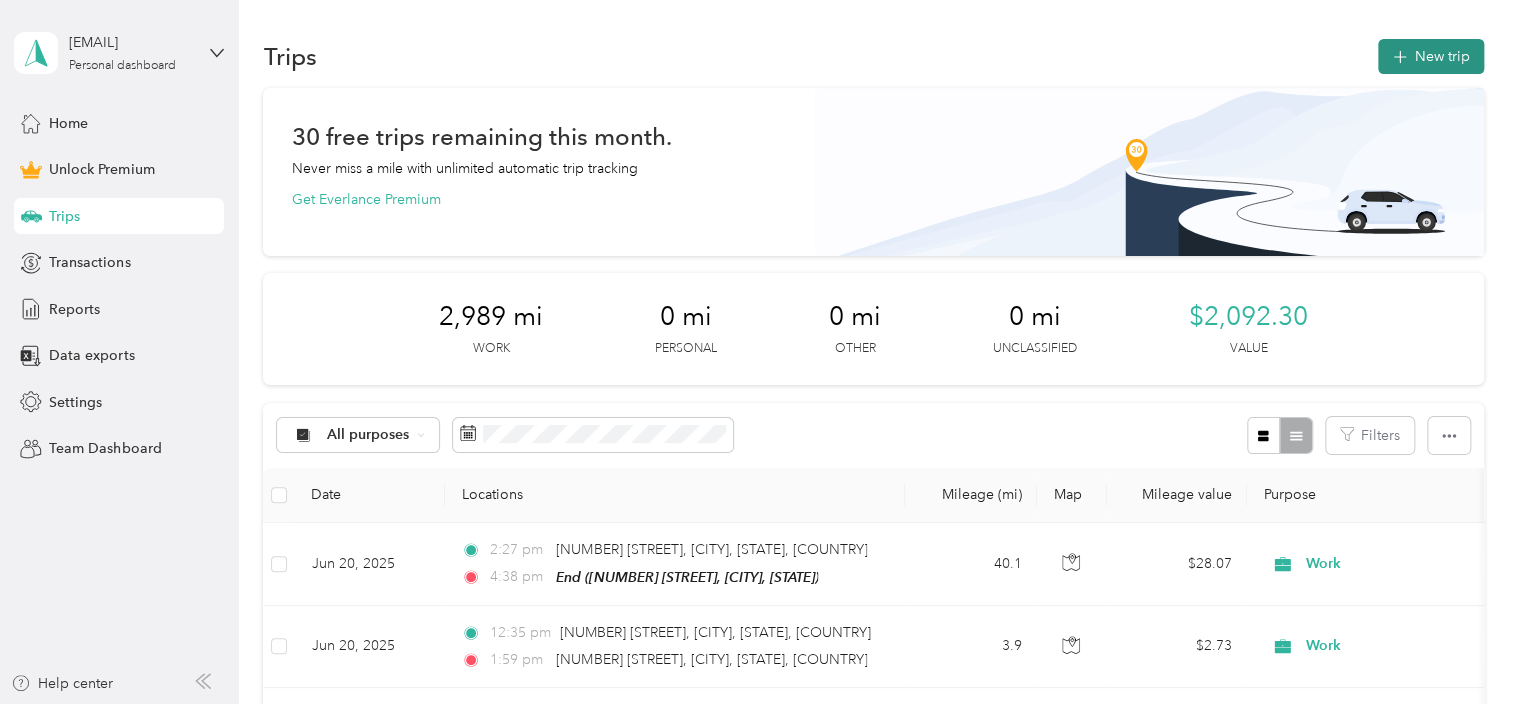 click on "New trip" at bounding box center (1431, 56) 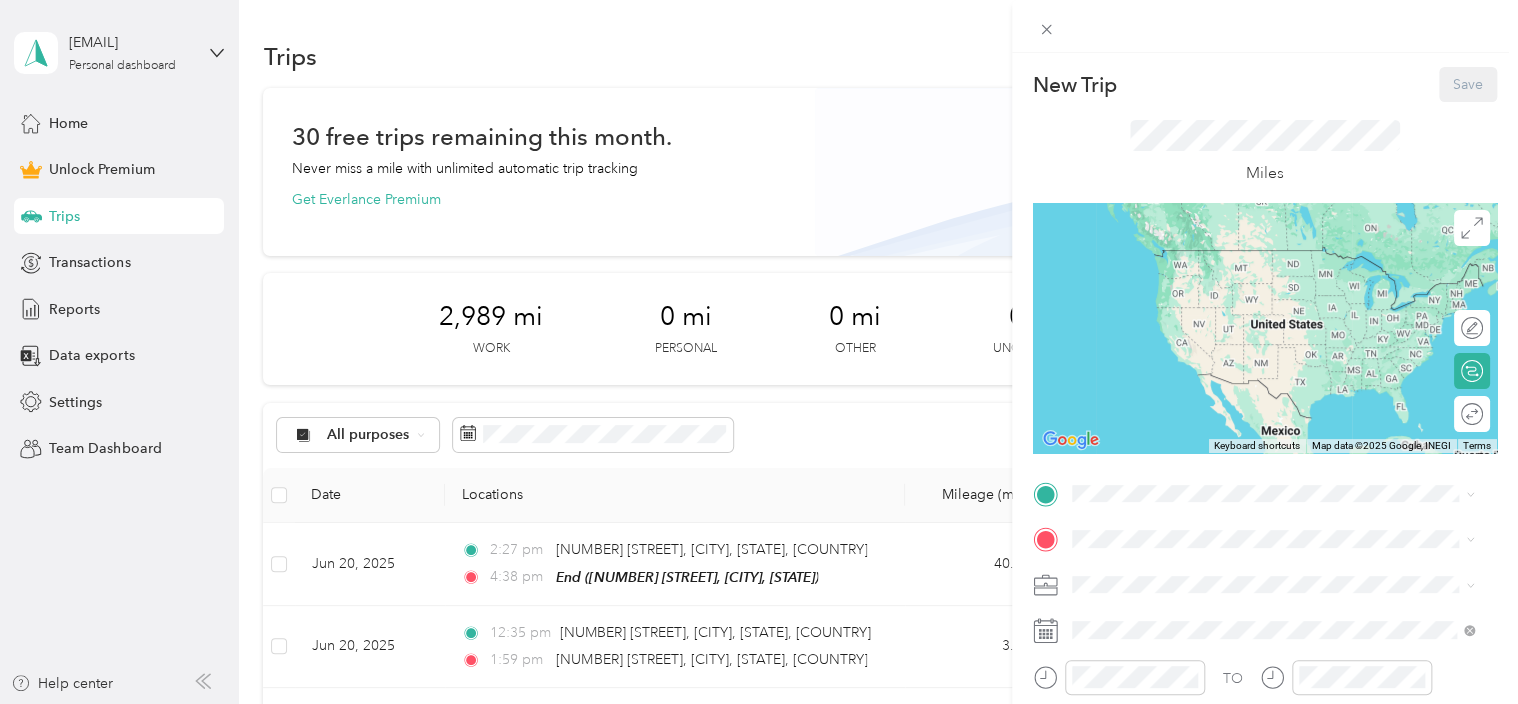 click on "TO Add photo" at bounding box center [1265, 697] 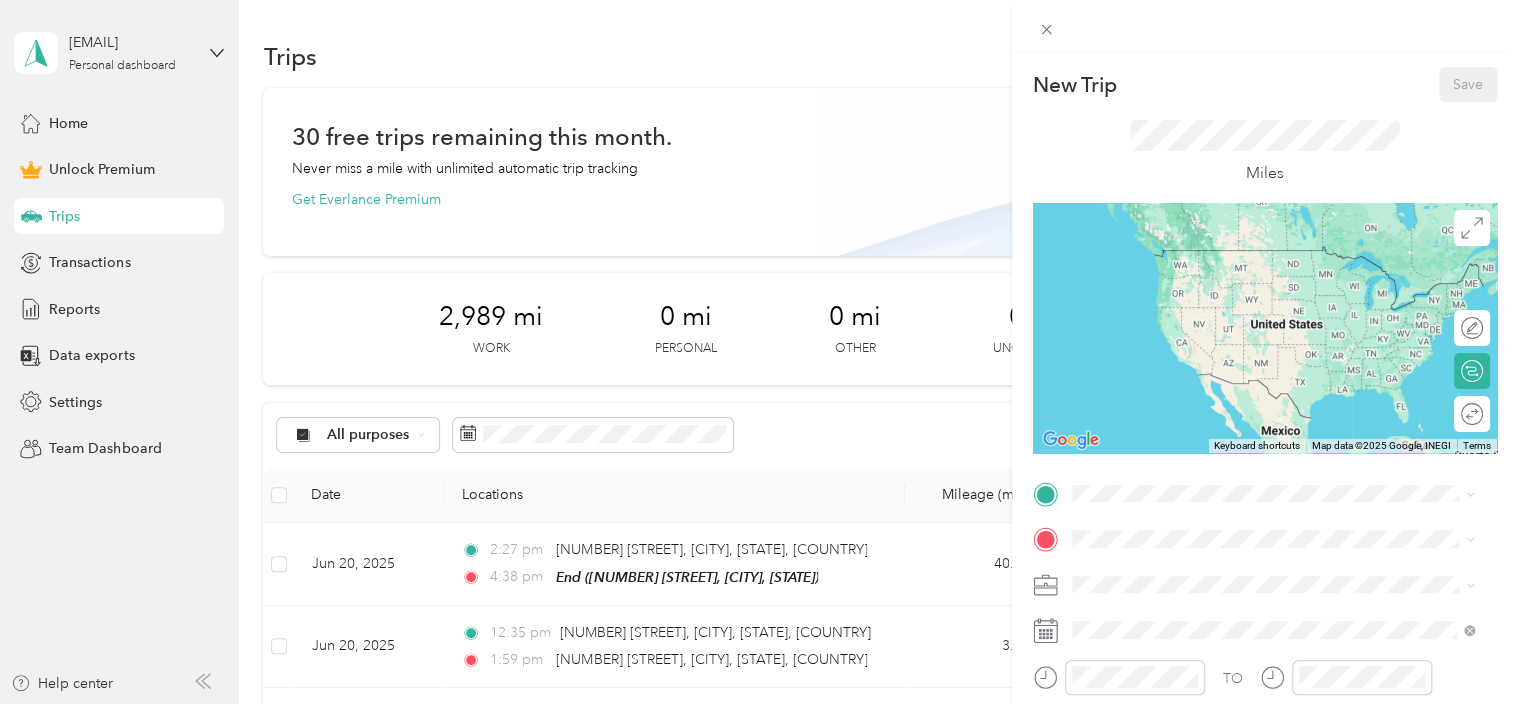 click on "Start" at bounding box center [1288, 322] 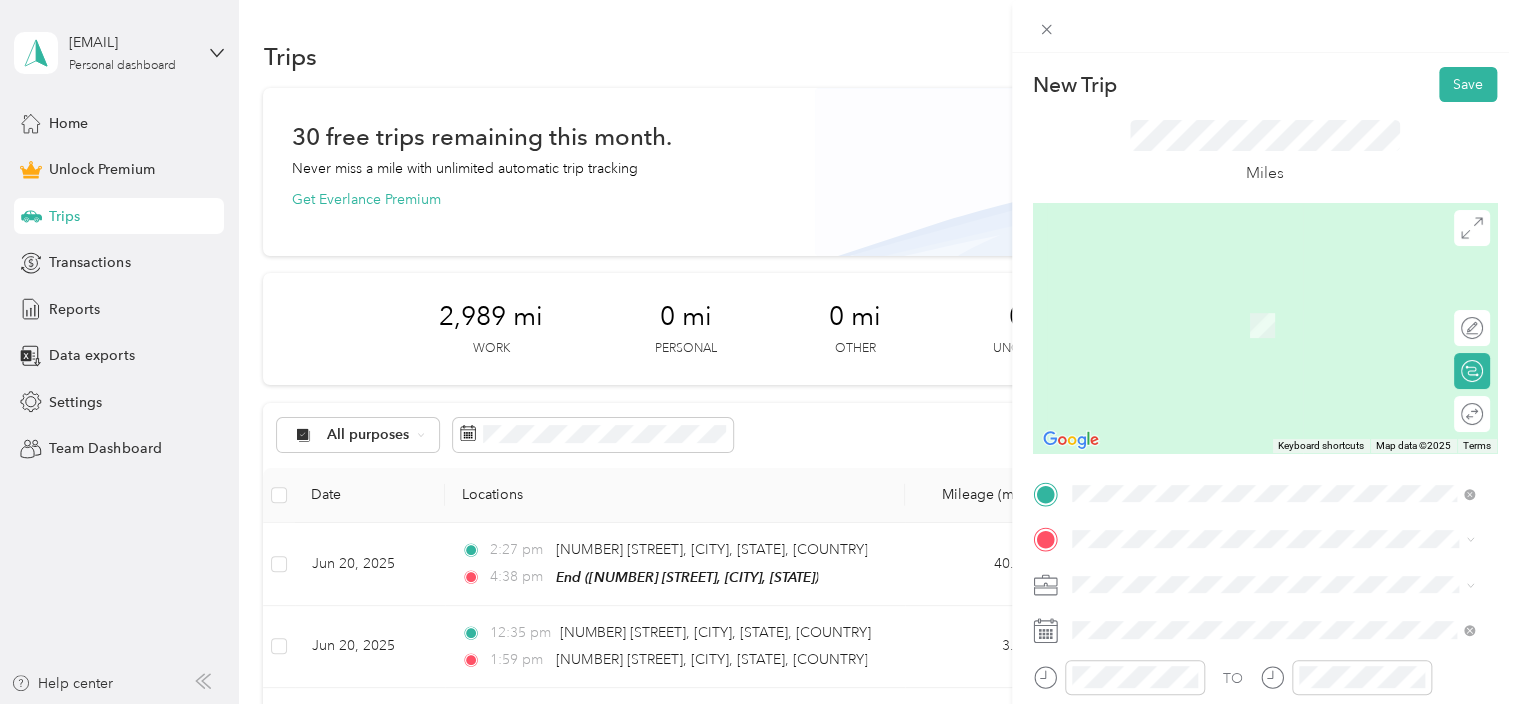 click on "Work Personal Other Other Charity Medical Moving Commute" at bounding box center (1273, 419) 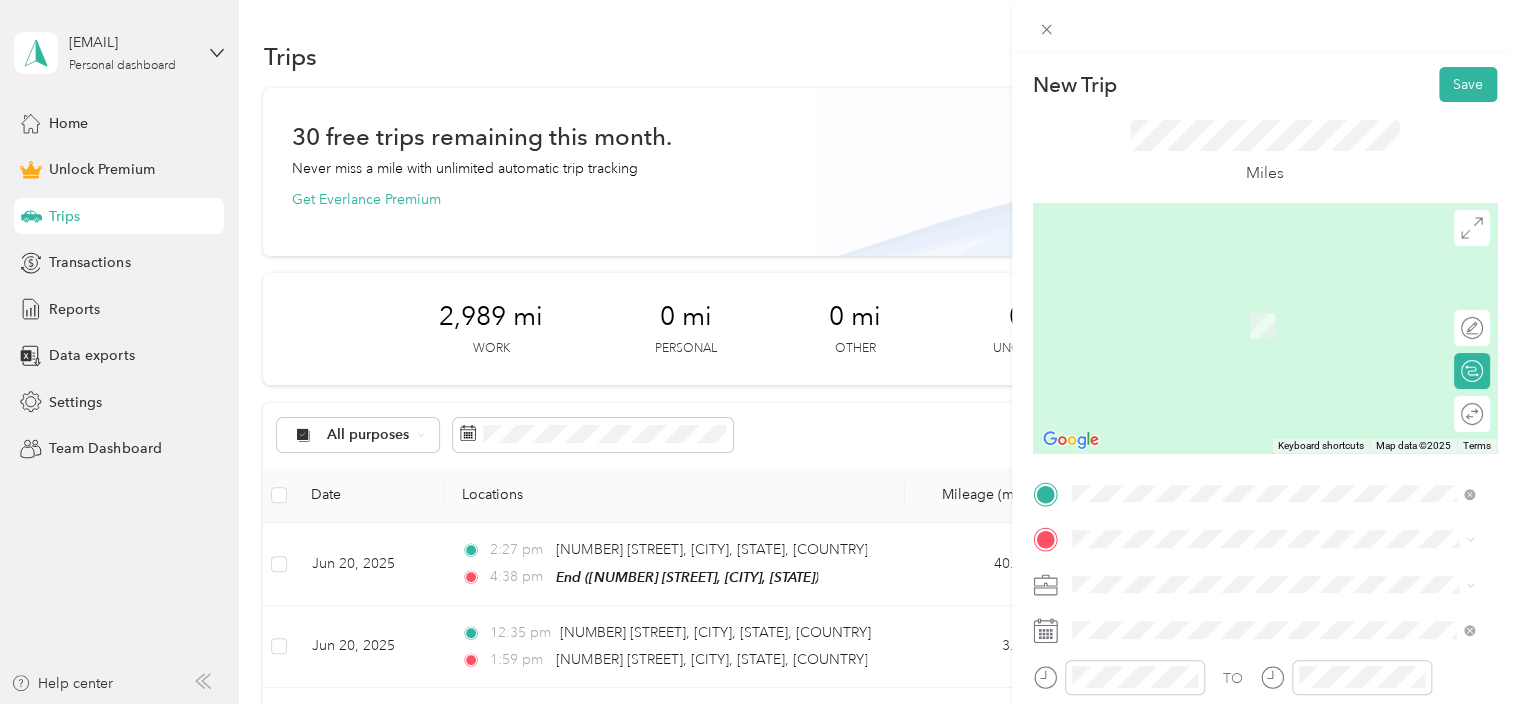 click 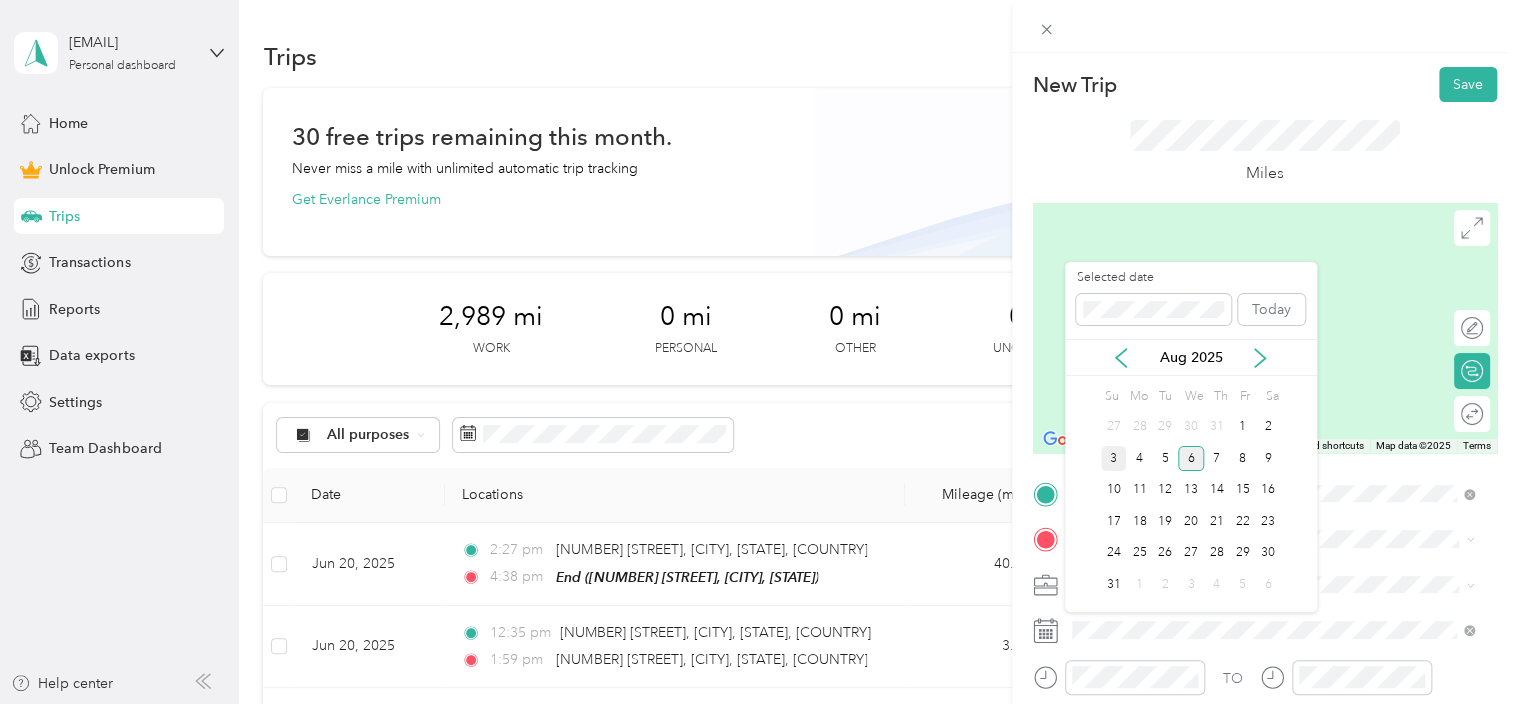 click on "3" at bounding box center (1114, 458) 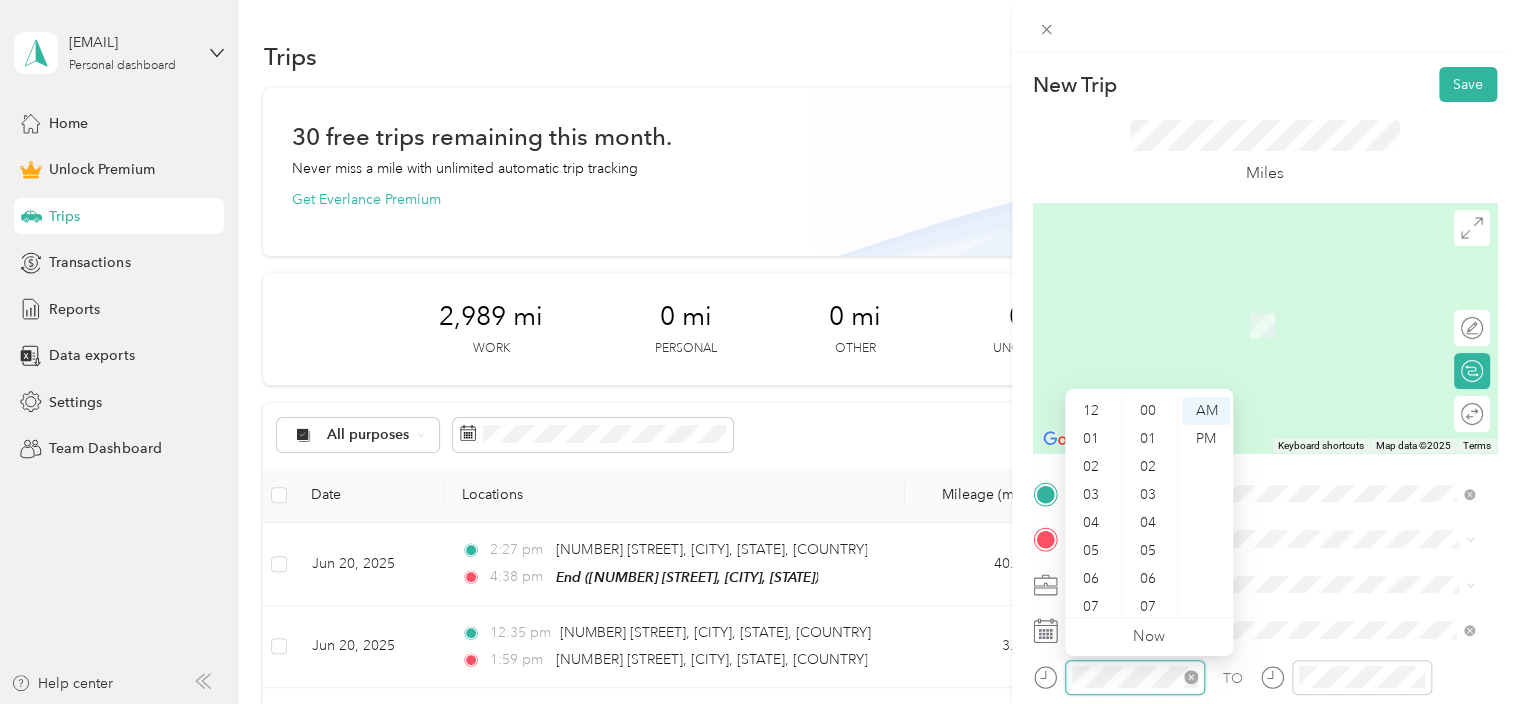 scroll, scrollTop: 952, scrollLeft: 0, axis: vertical 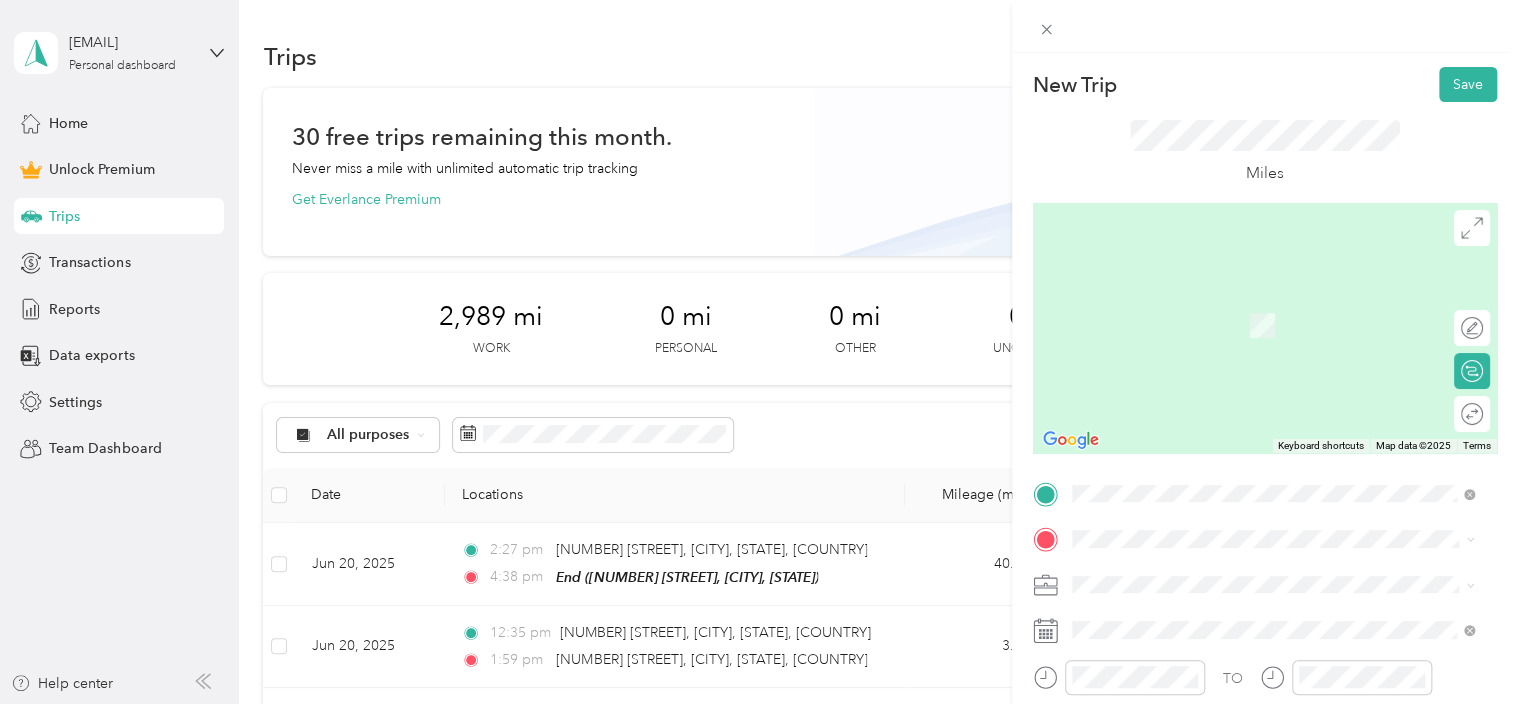 click at bounding box center [1281, 585] 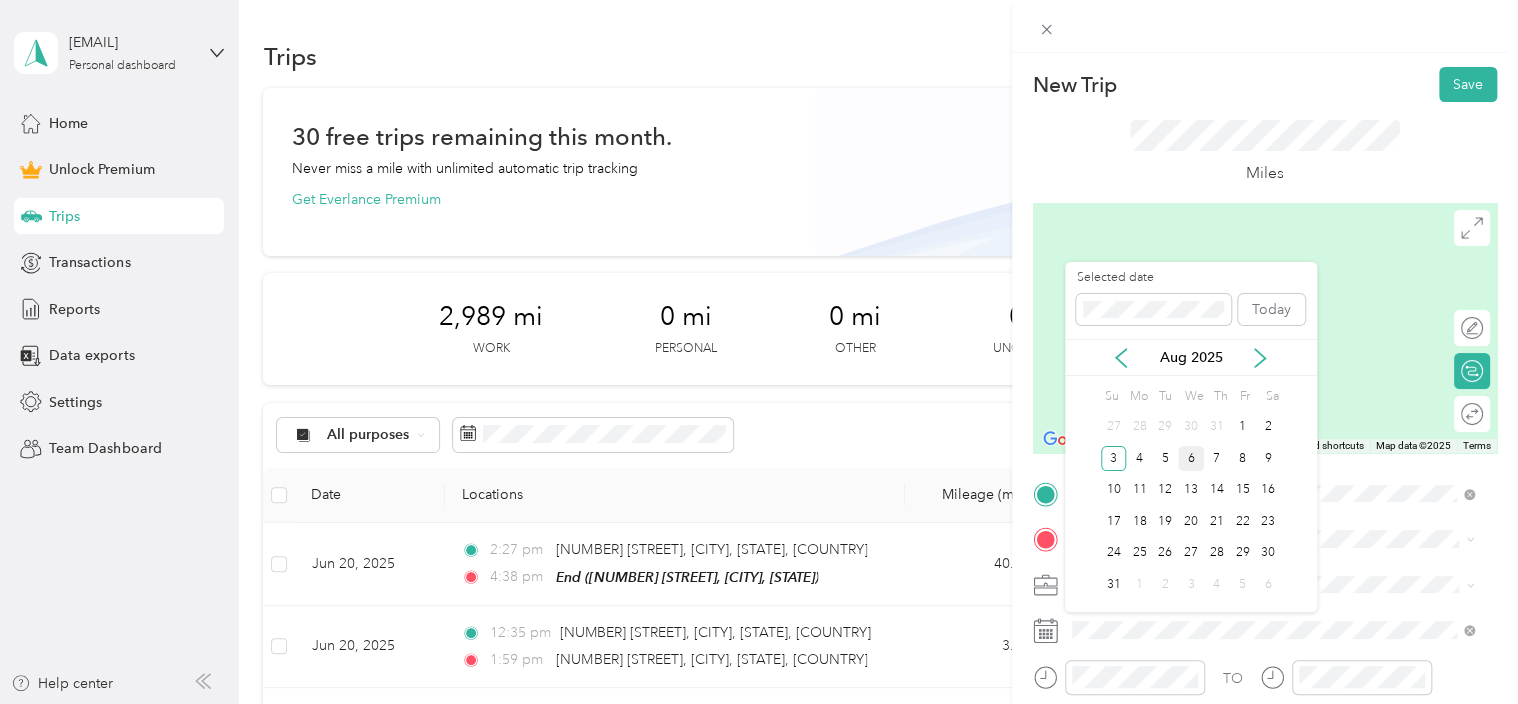 click on "Aug 2025" at bounding box center [1191, 357] 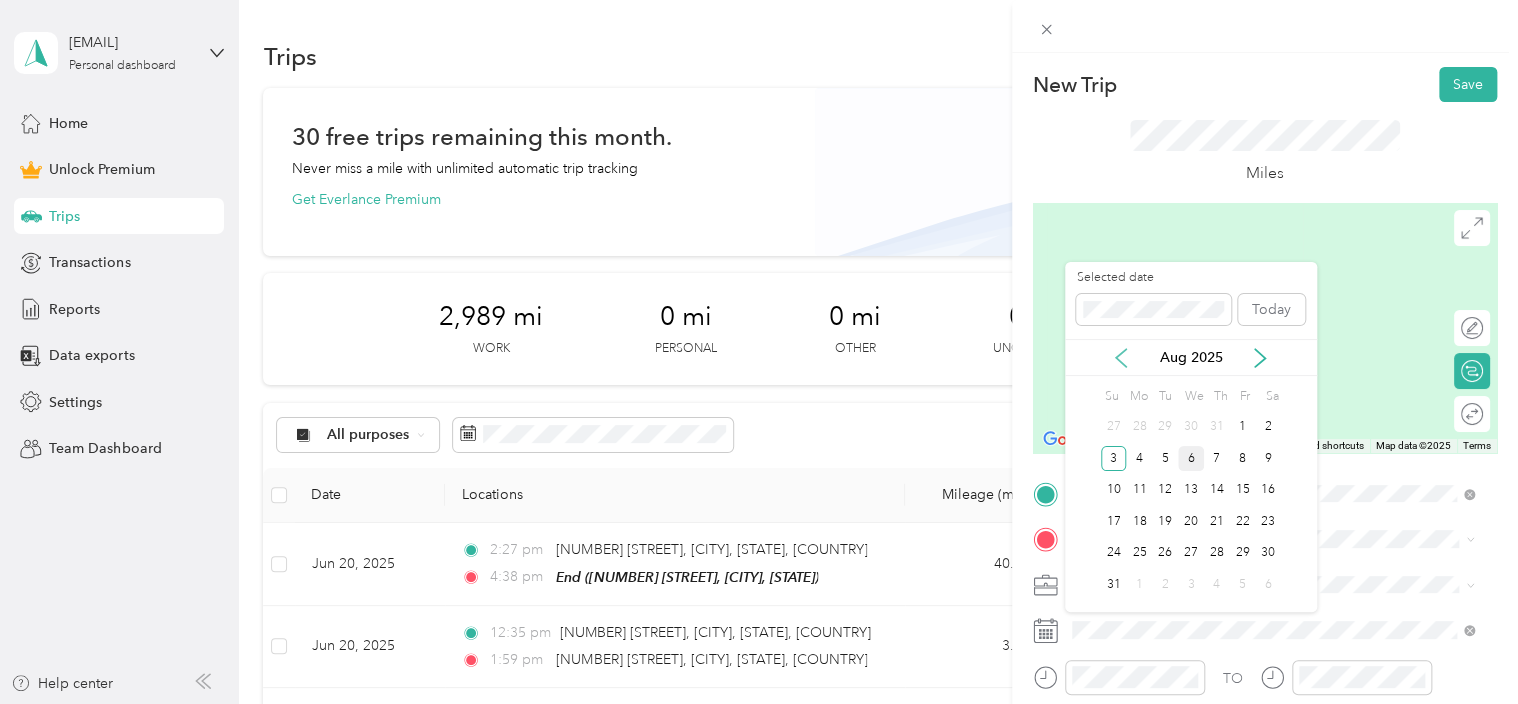 click 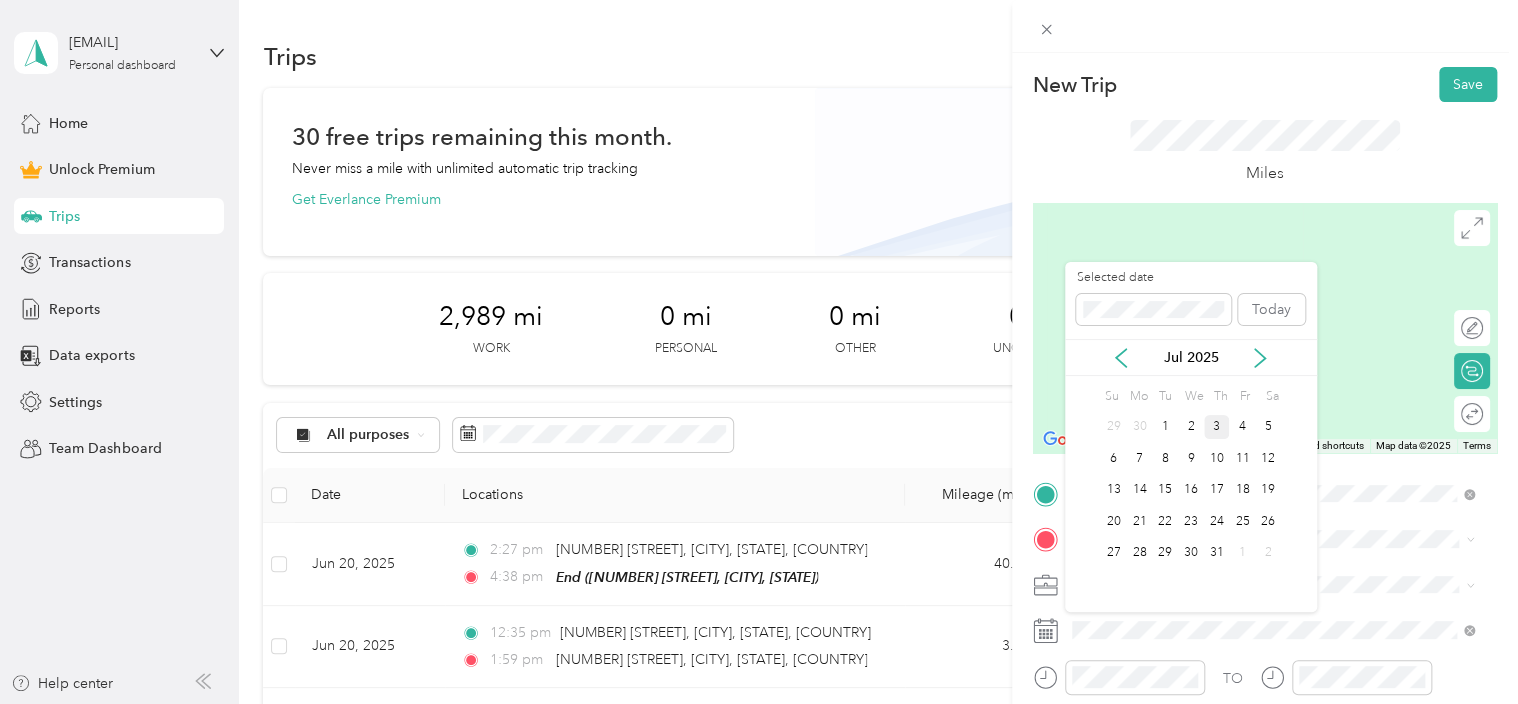 click on "3" at bounding box center (1217, 427) 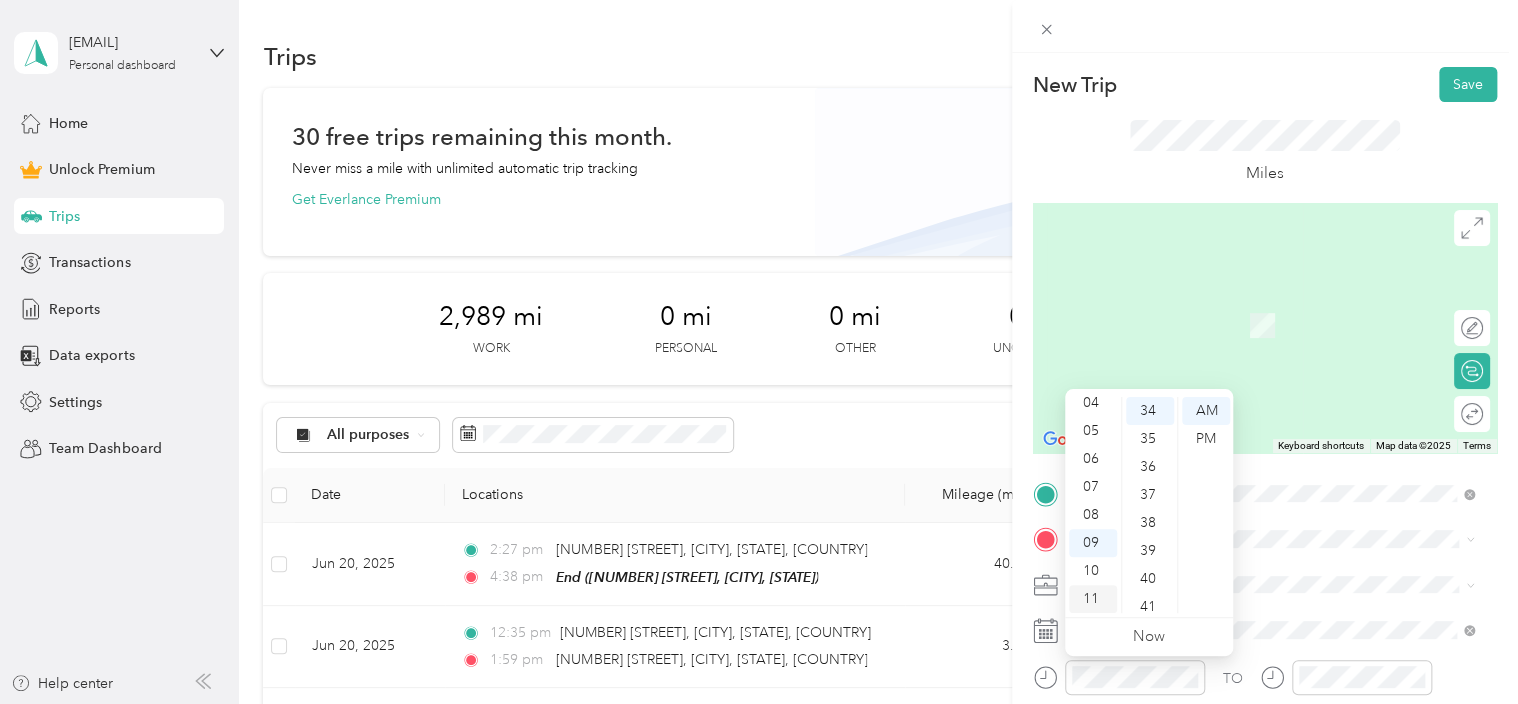 click on "11" at bounding box center (1093, 599) 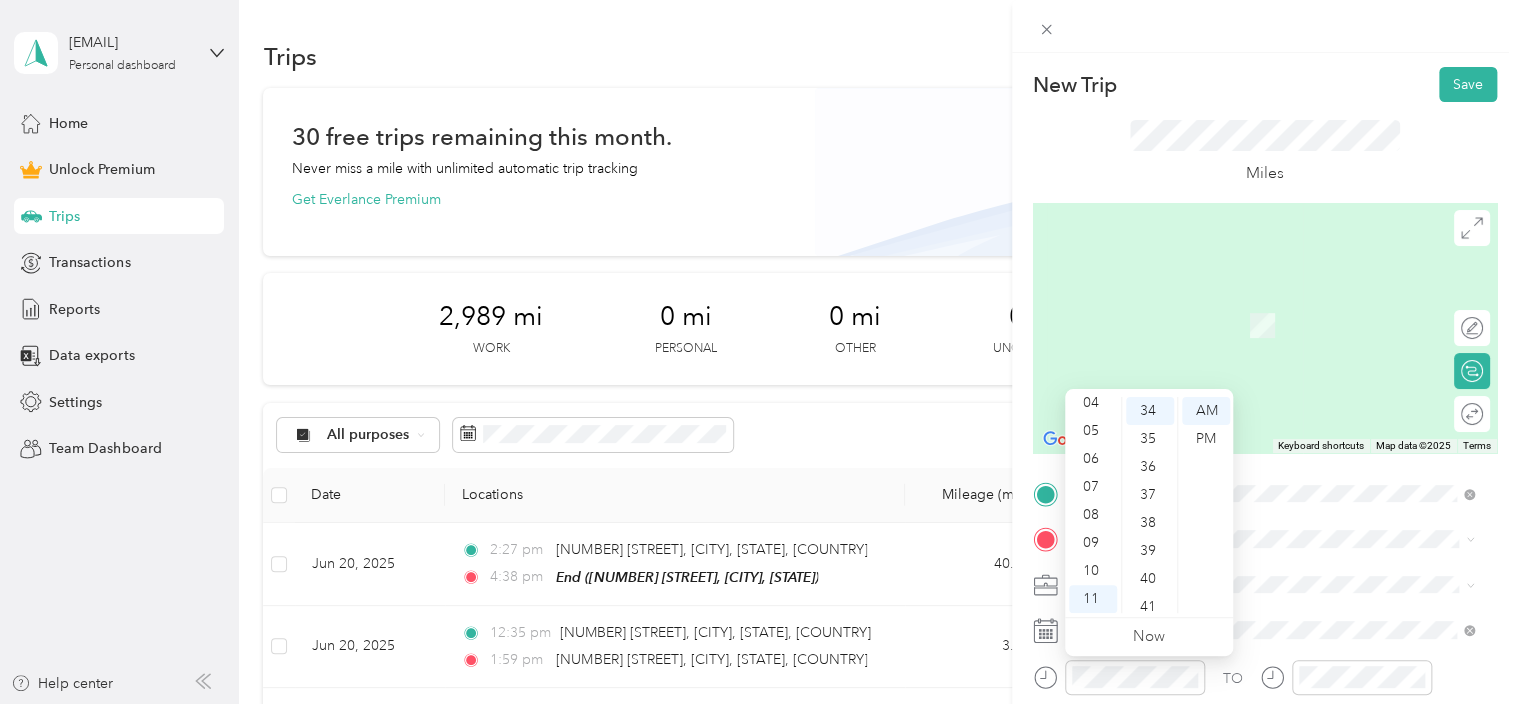 scroll, scrollTop: 0, scrollLeft: 0, axis: both 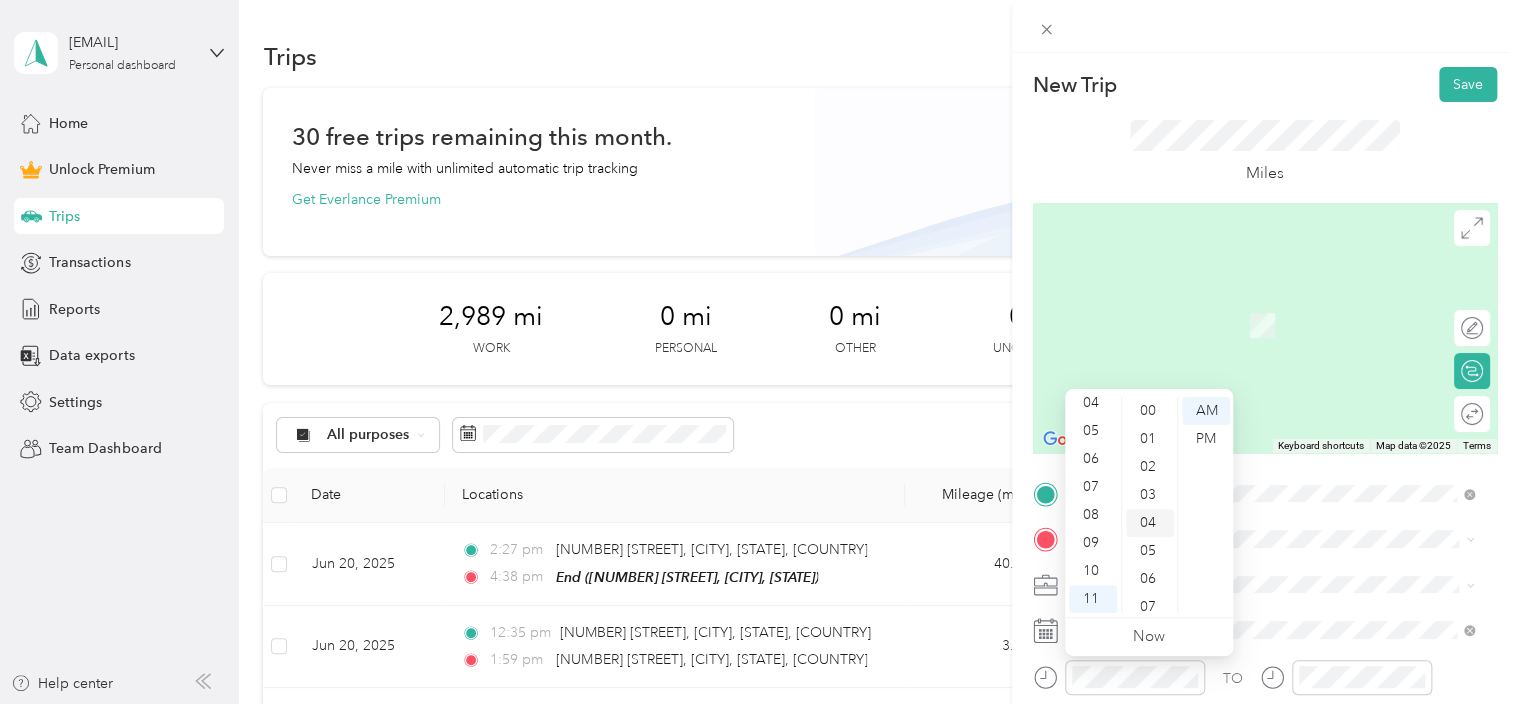 click on "04" at bounding box center (1150, 523) 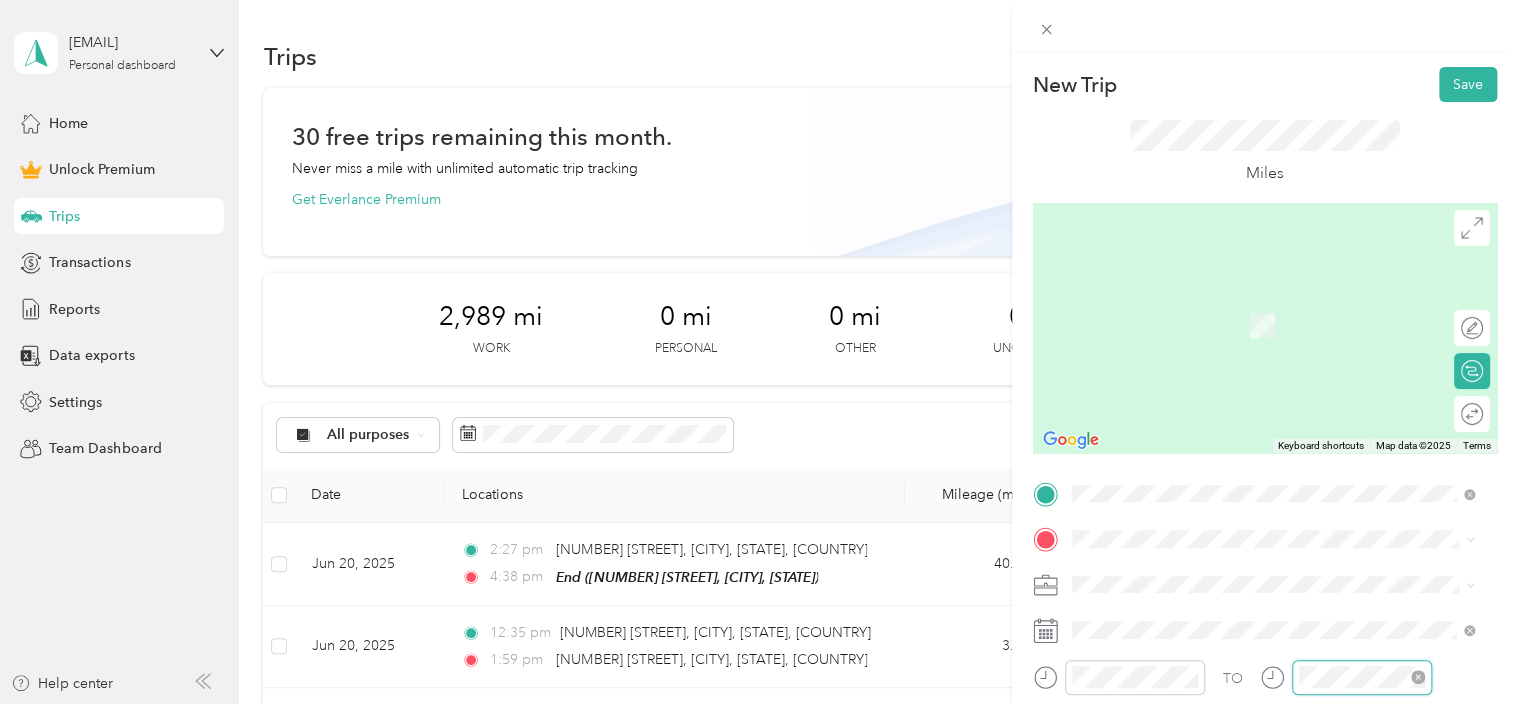 scroll, scrollTop: 120, scrollLeft: 0, axis: vertical 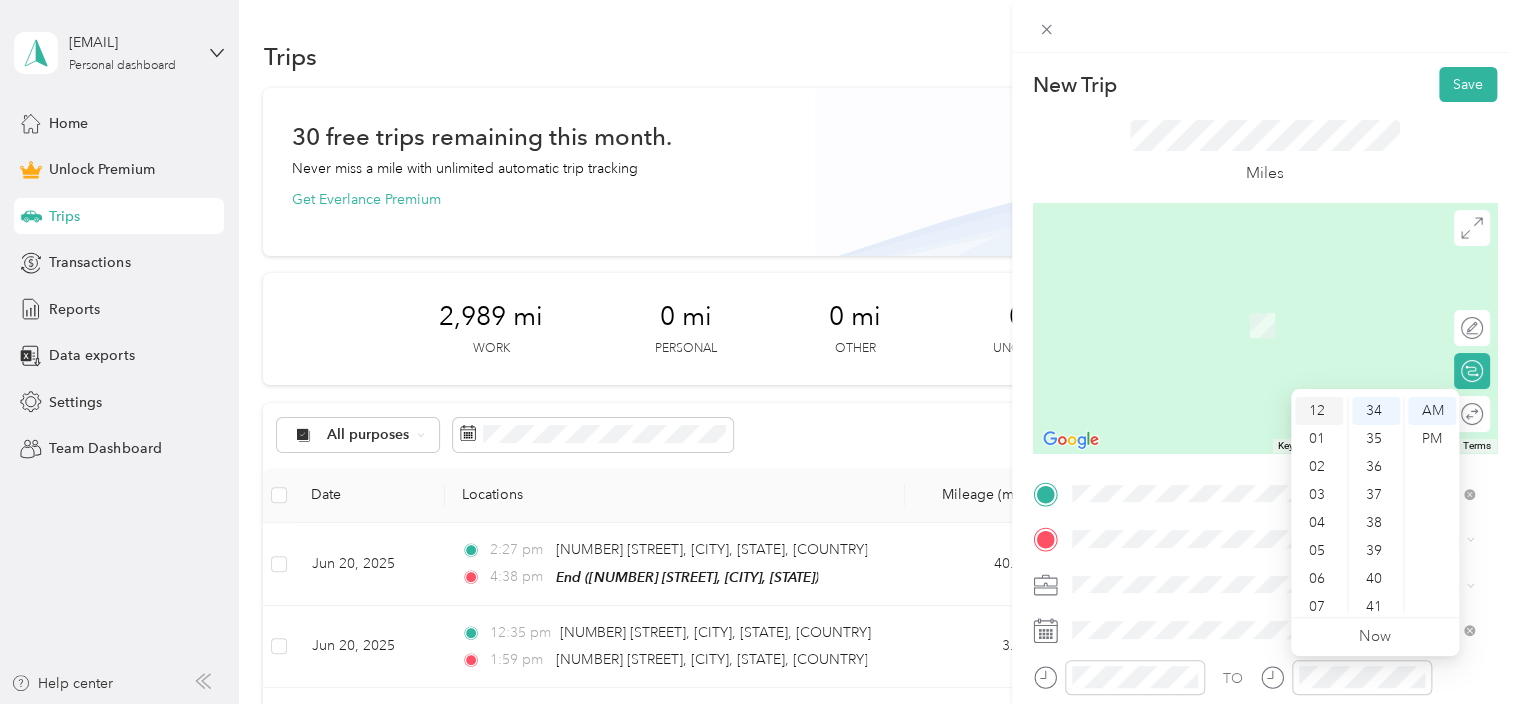 click on "12" at bounding box center (1319, 411) 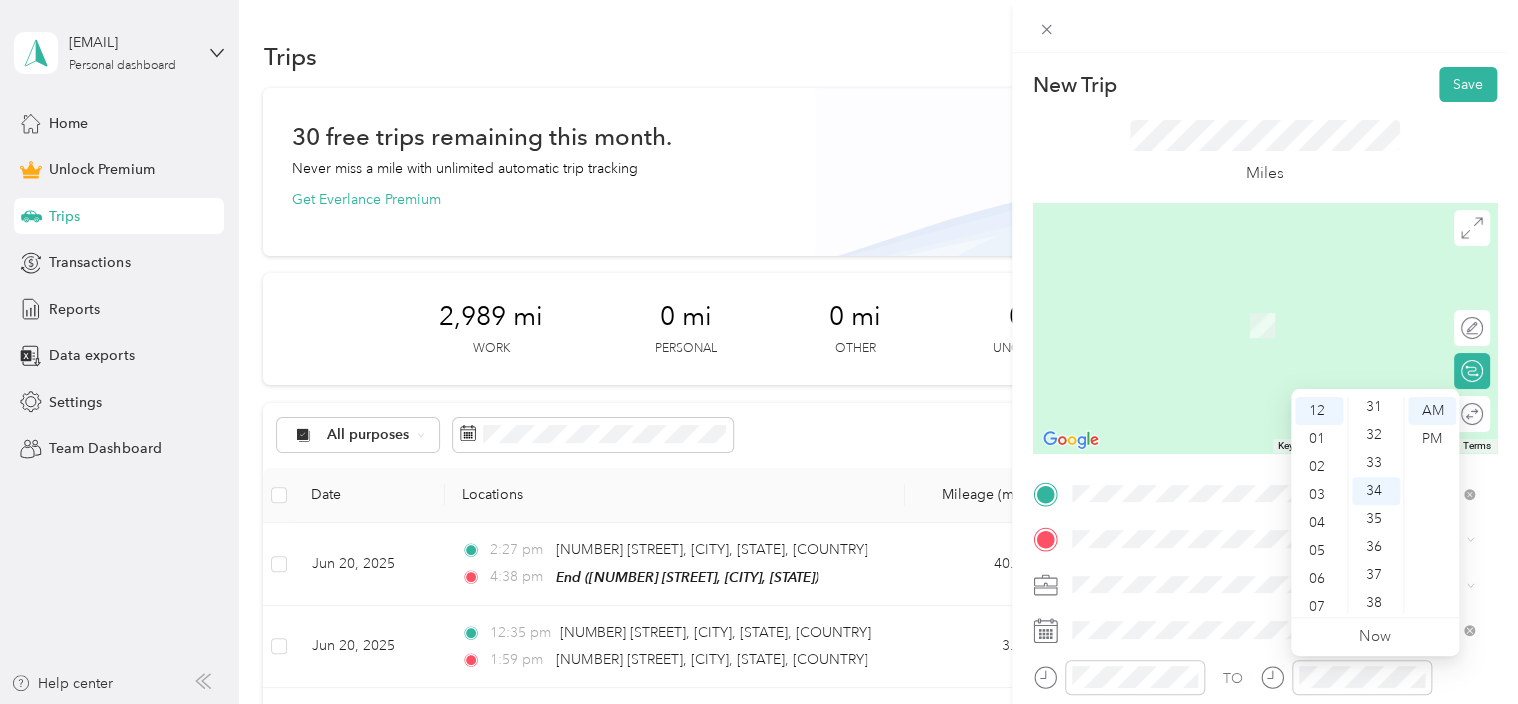 scroll, scrollTop: 832, scrollLeft: 0, axis: vertical 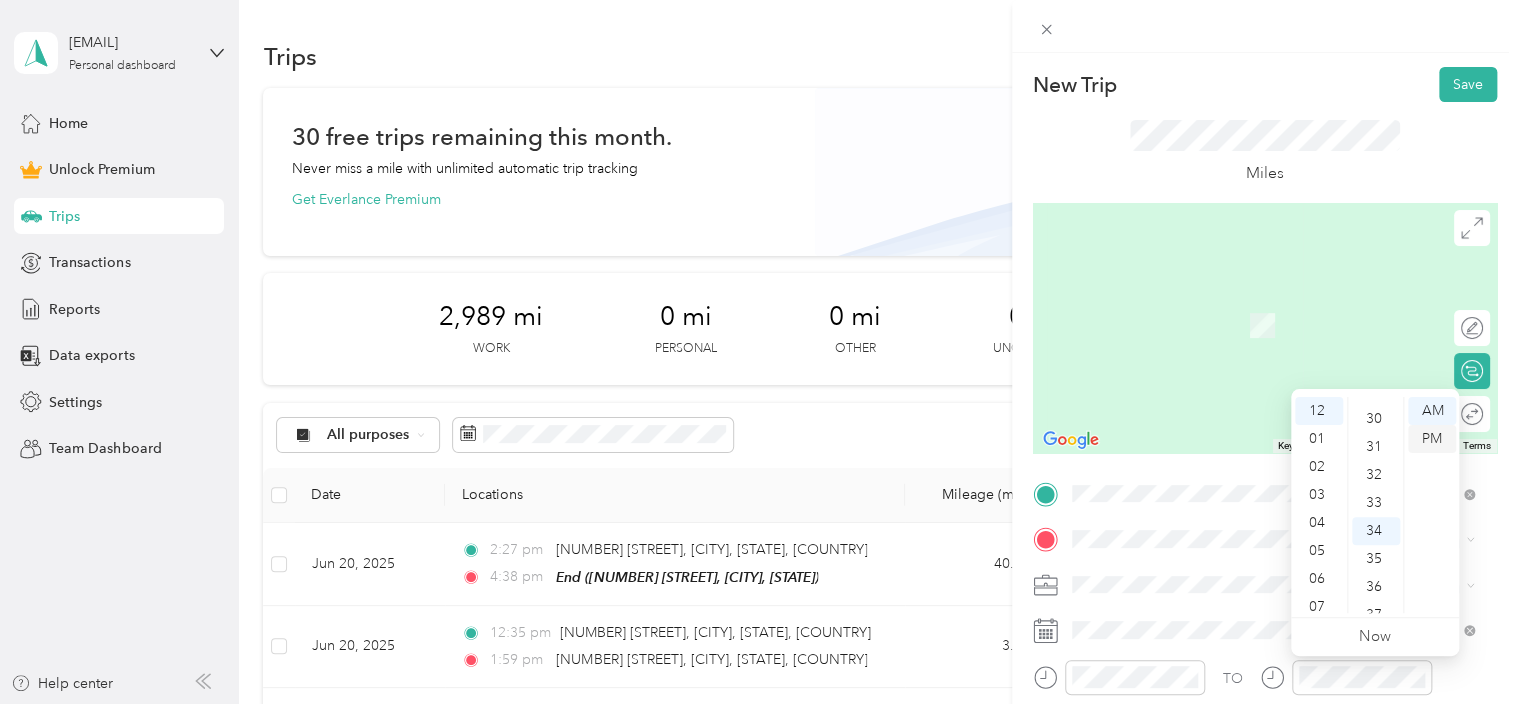 click on "PM" at bounding box center [1432, 439] 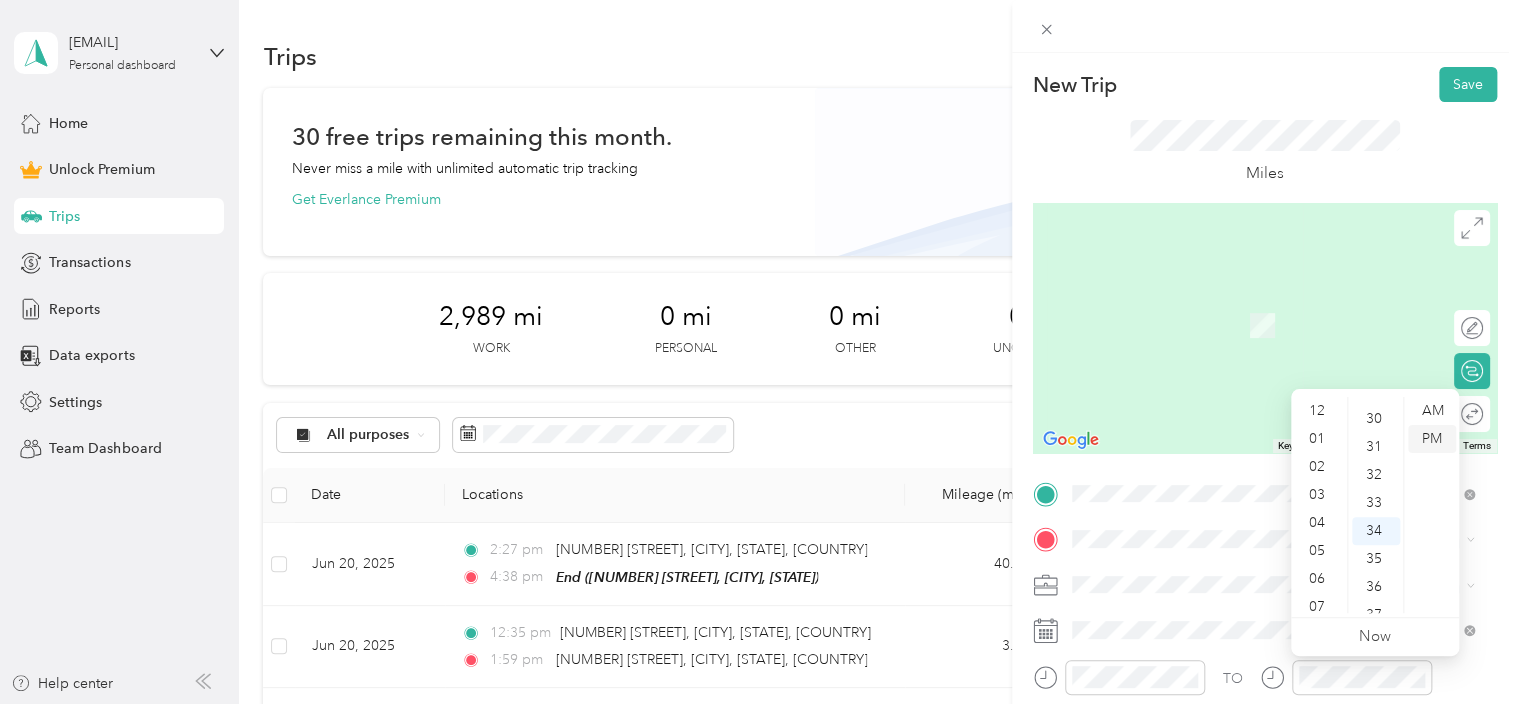 scroll, scrollTop: 120, scrollLeft: 0, axis: vertical 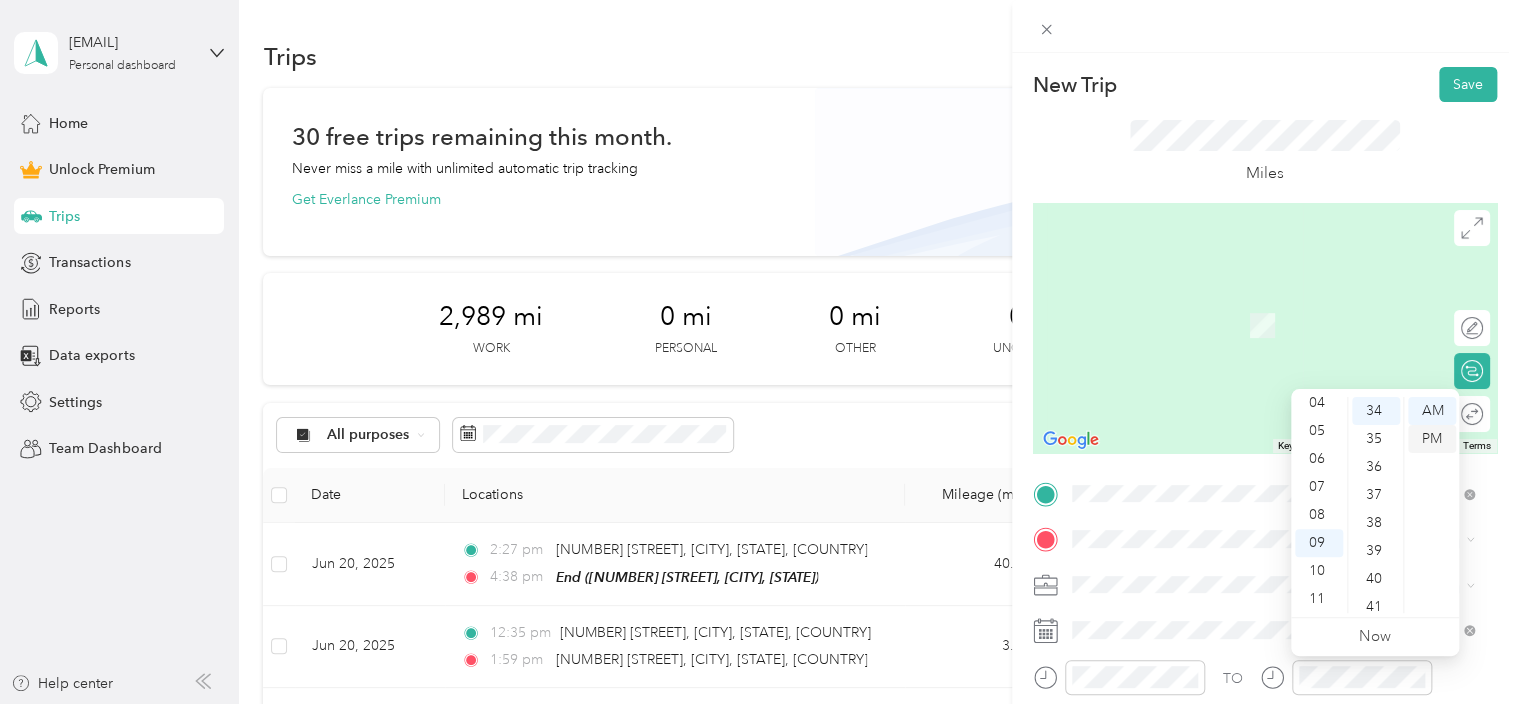 click on "PM" at bounding box center (1432, 439) 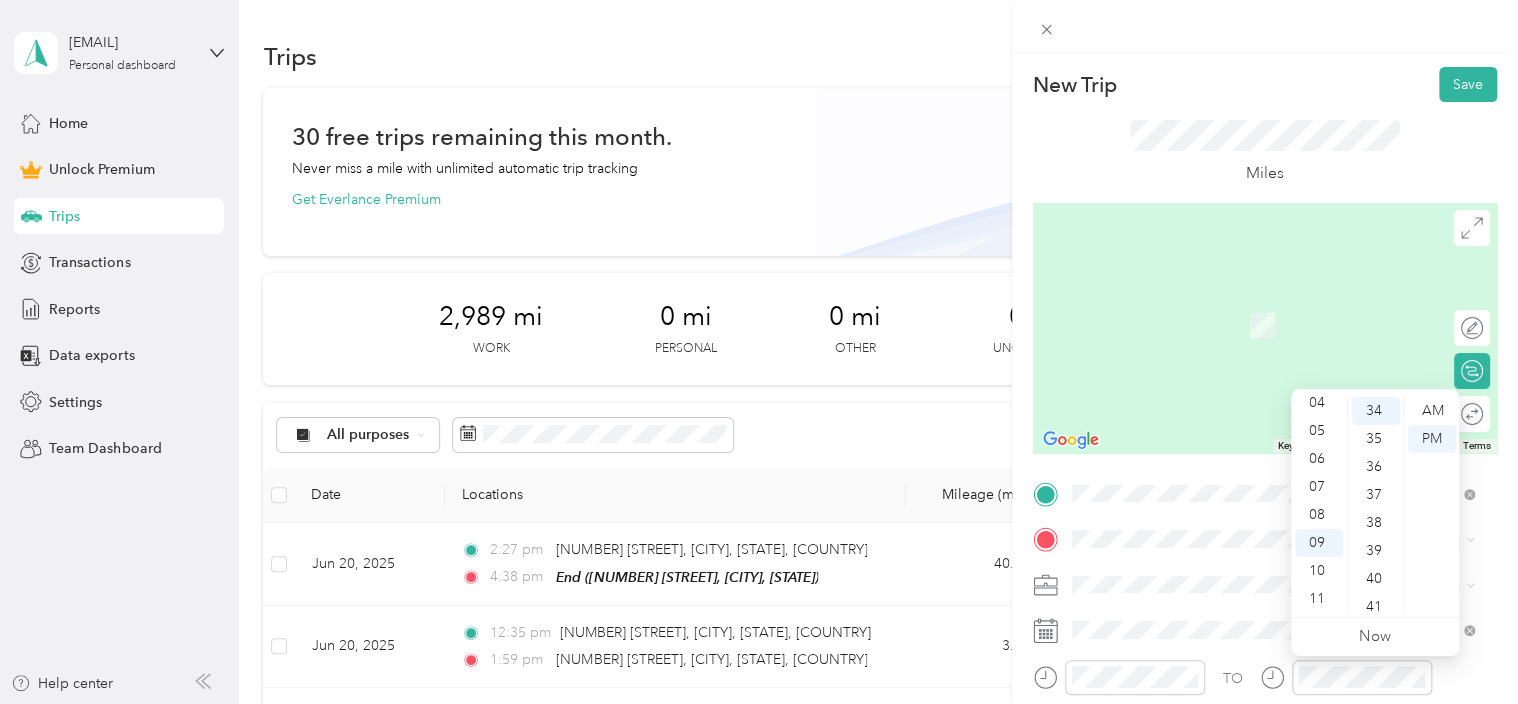scroll, scrollTop: 0, scrollLeft: 0, axis: both 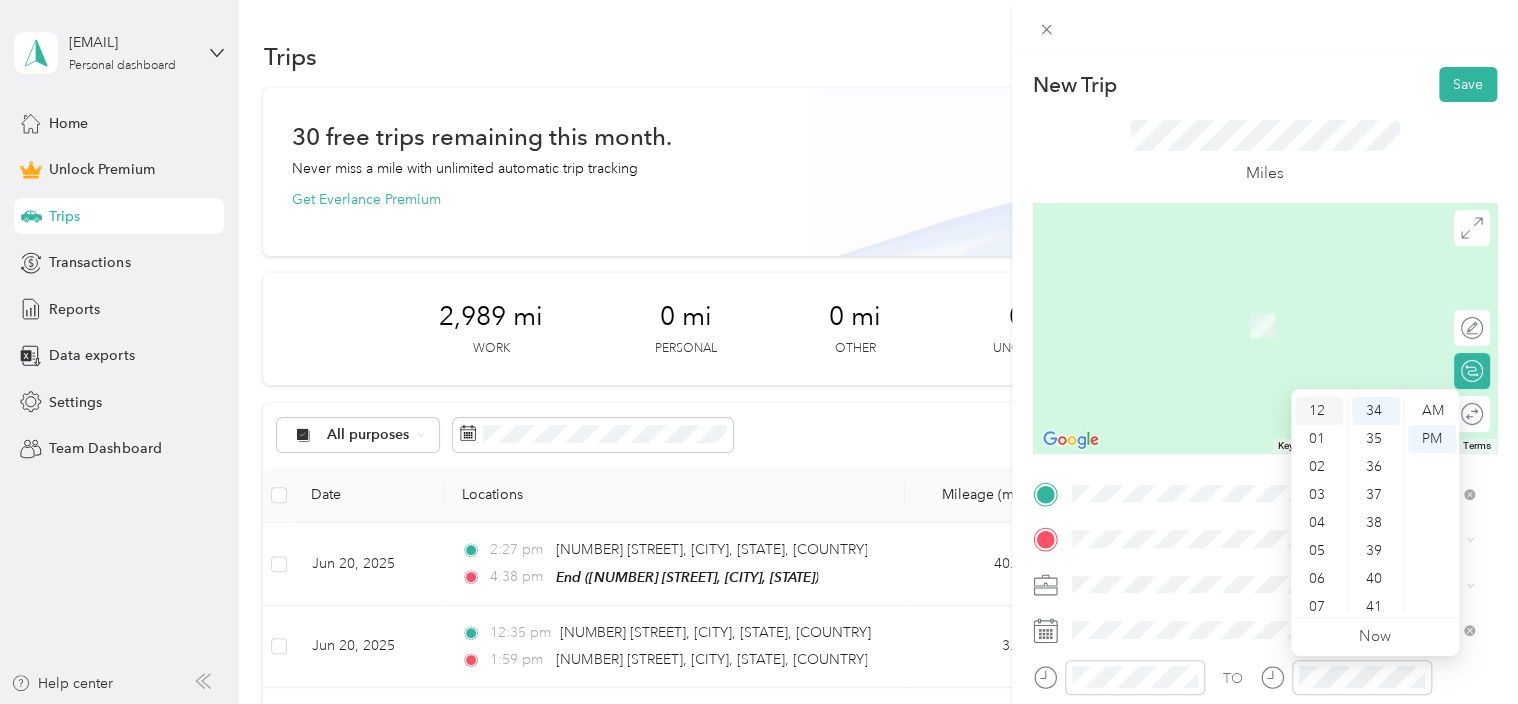 click on "12" at bounding box center (1319, 411) 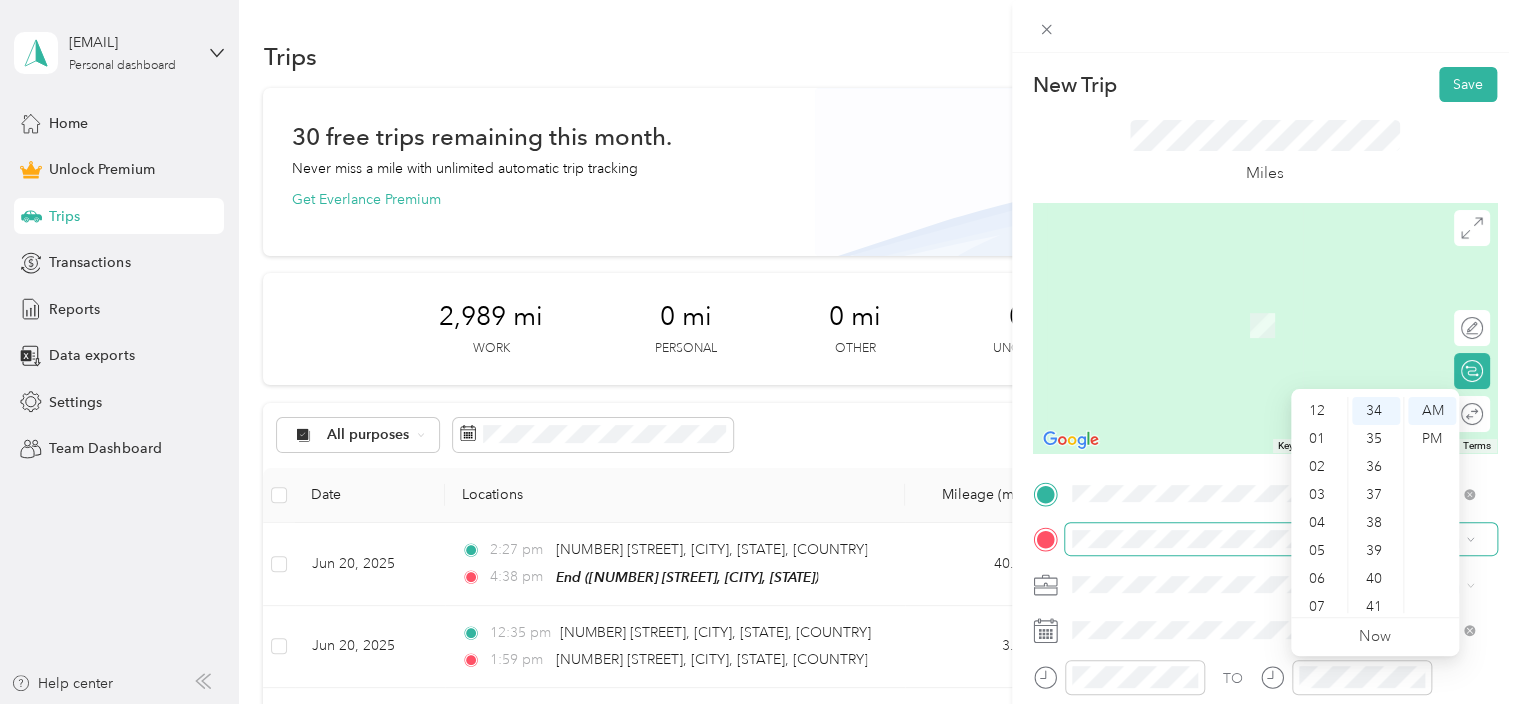 scroll, scrollTop: 120, scrollLeft: 0, axis: vertical 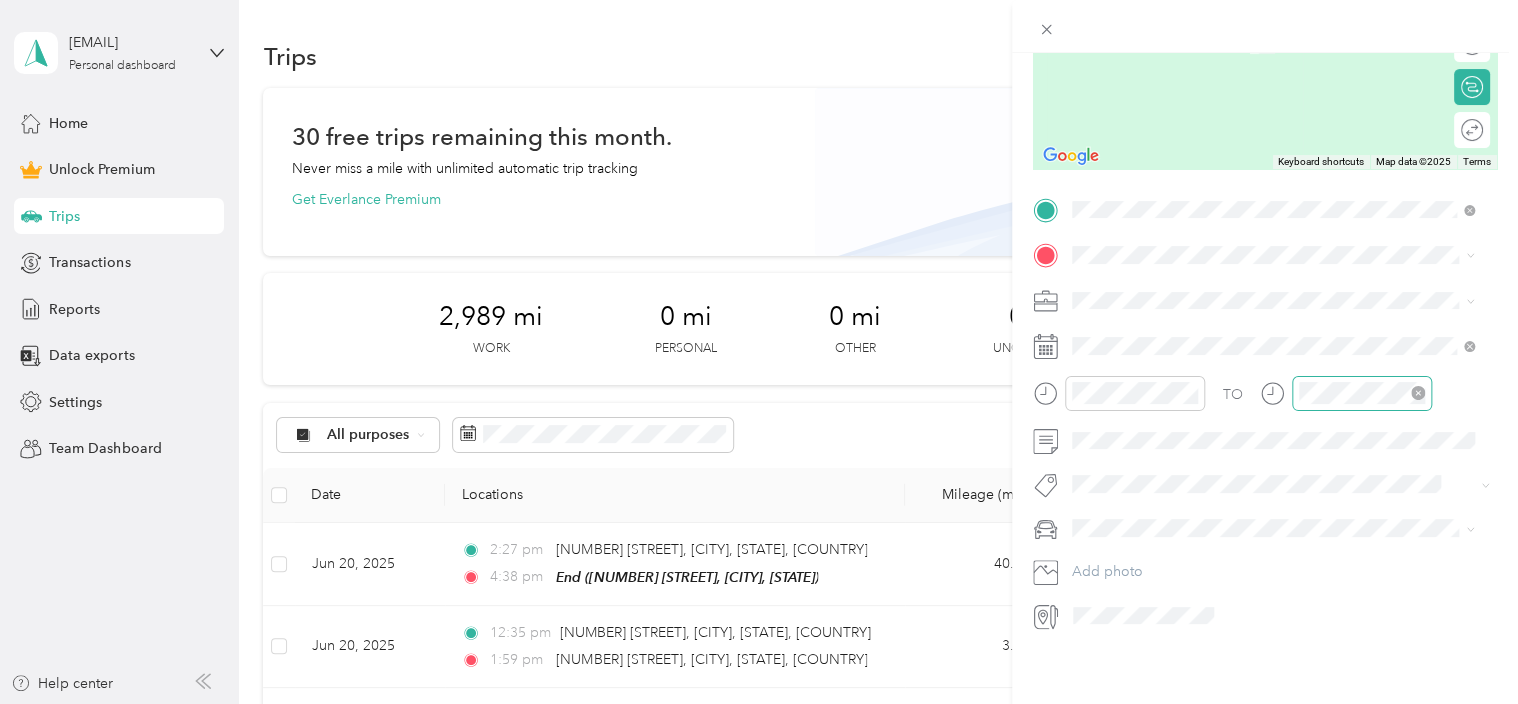 click at bounding box center (1362, 393) 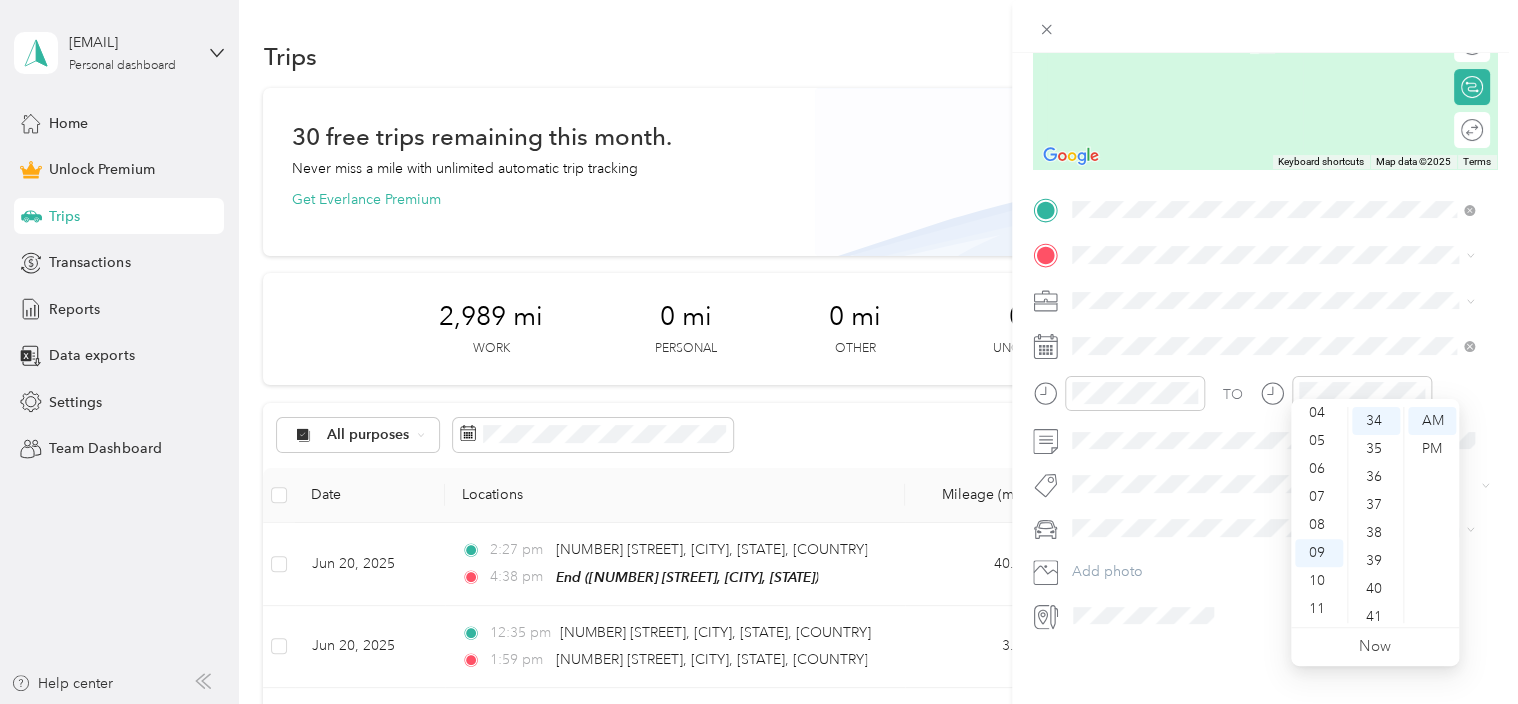 scroll, scrollTop: 0, scrollLeft: 0, axis: both 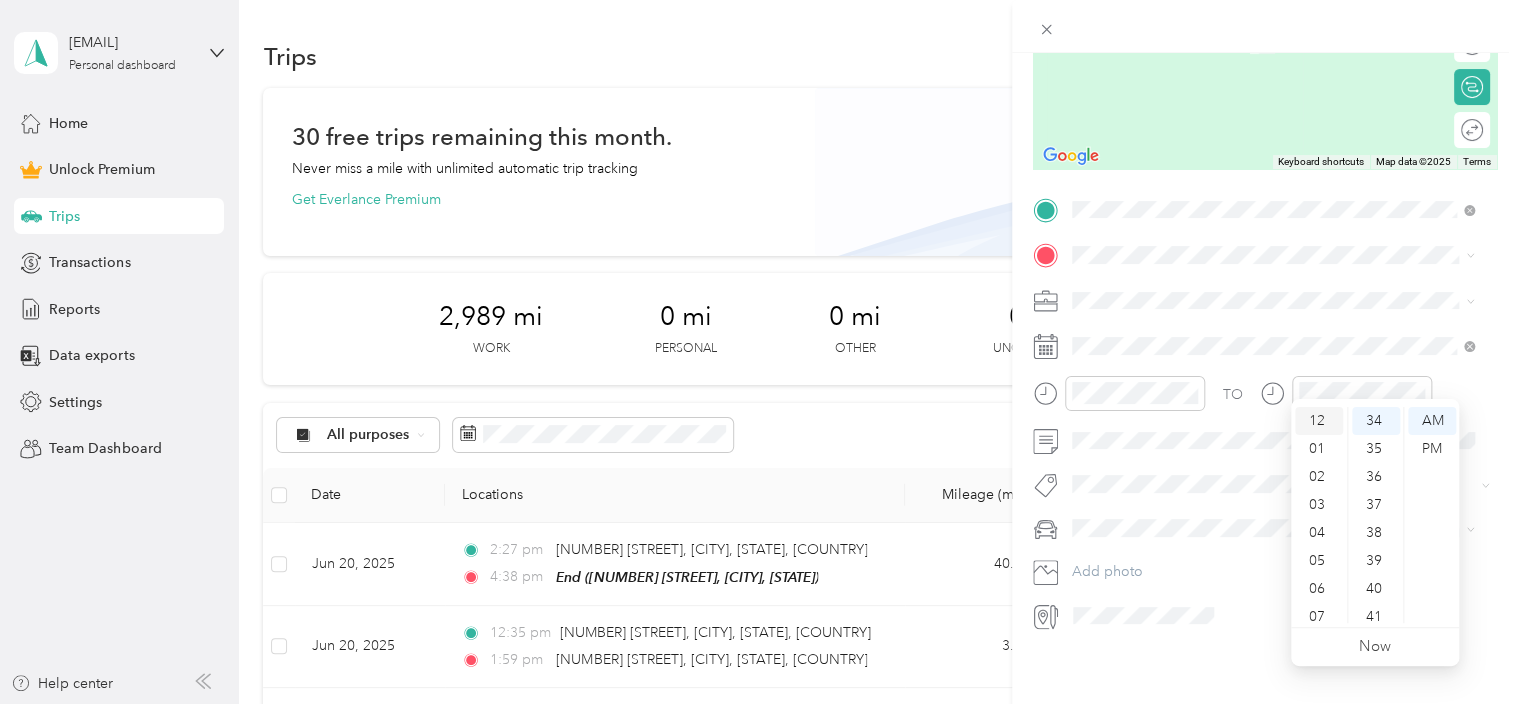 click on "12" at bounding box center (1319, 421) 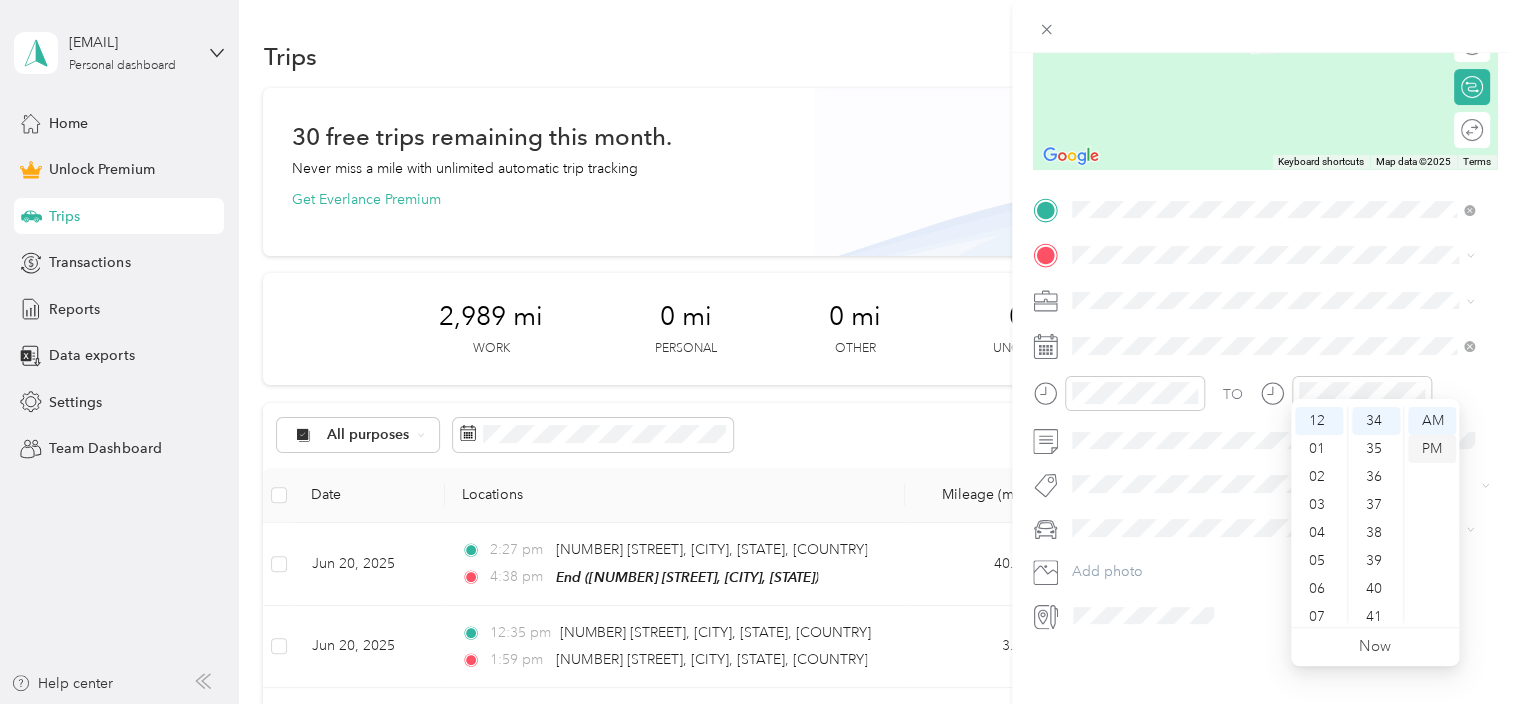 click on "PM" at bounding box center (1432, 449) 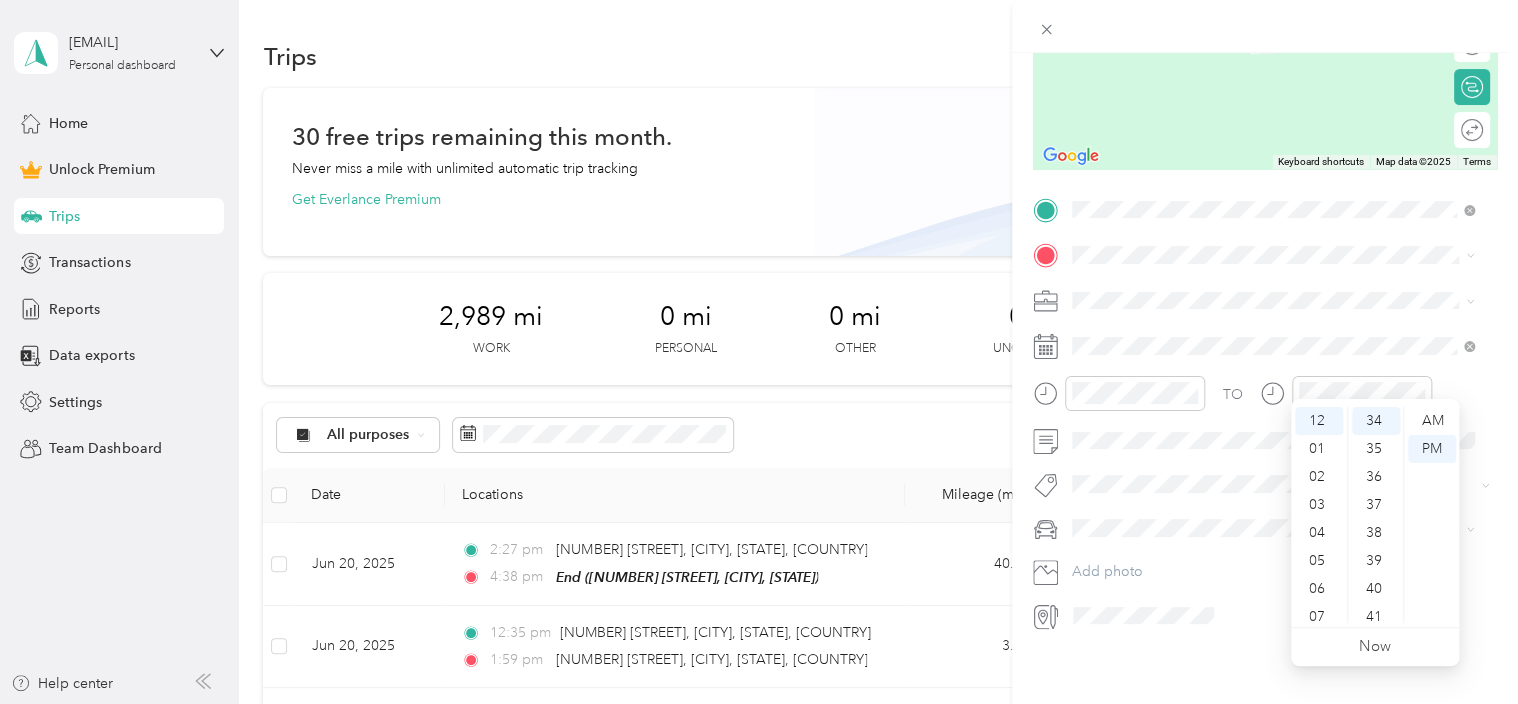 click on "TO Add photo" at bounding box center [1265, 413] 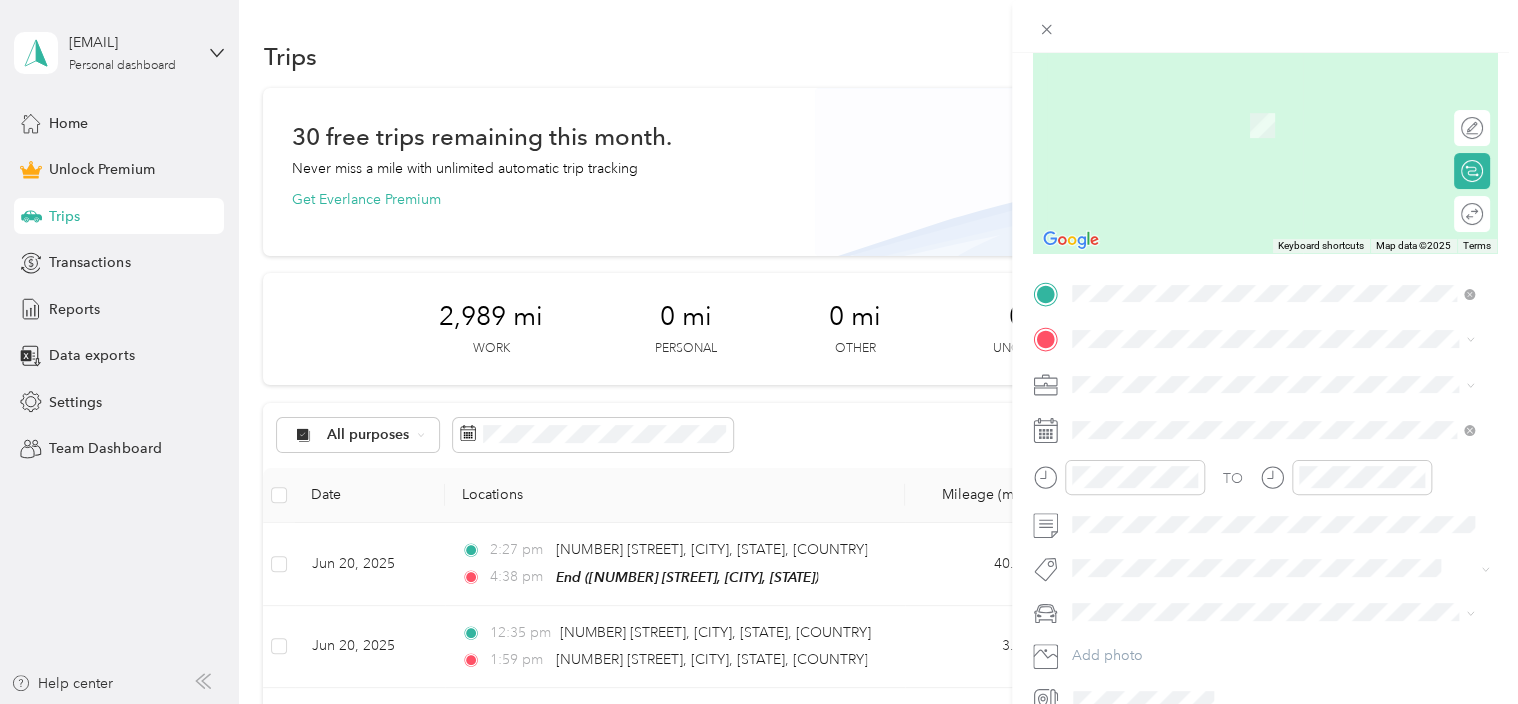 scroll, scrollTop: 192, scrollLeft: 0, axis: vertical 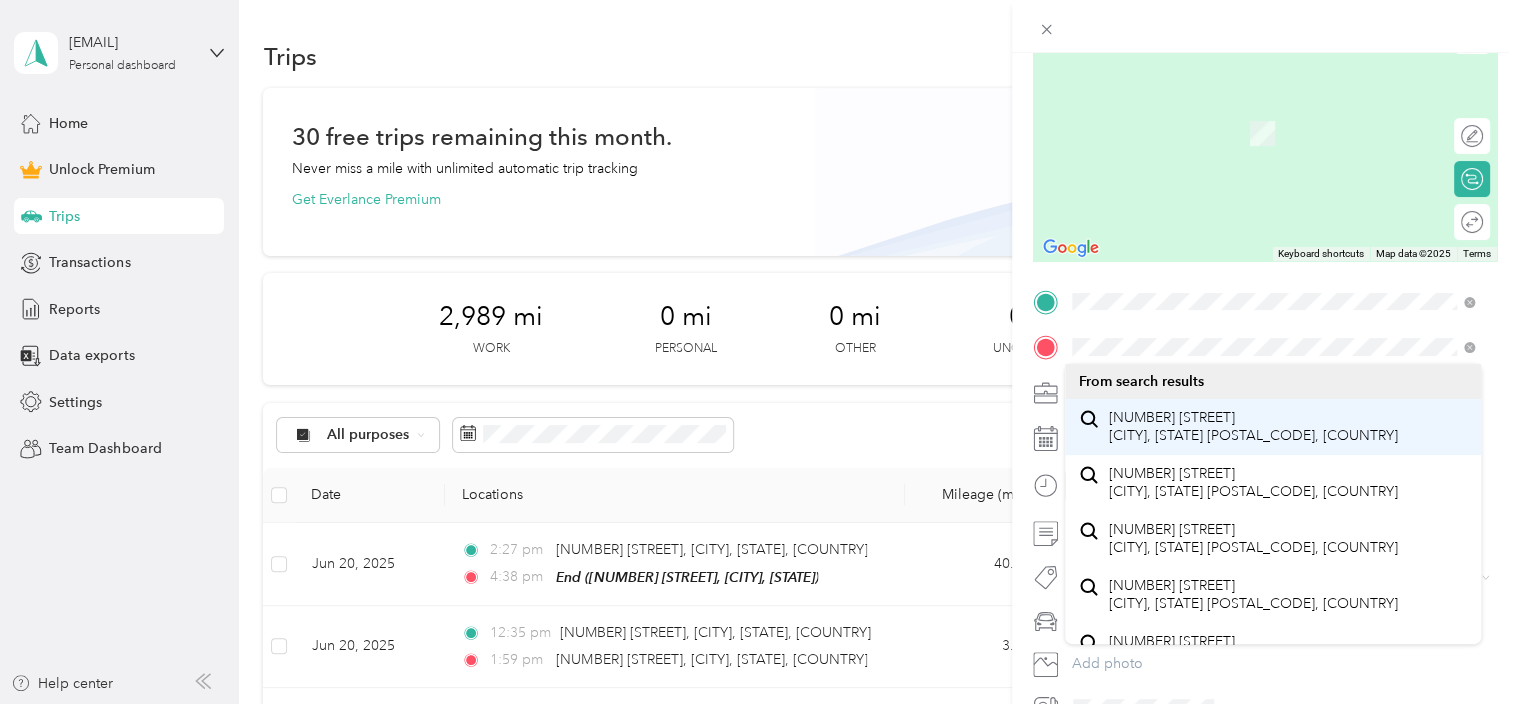 click on "[NUMBER] [STREET]
[CITY], [STATE] [POSTAL_CODE], [COUNTRY]" at bounding box center [1253, 426] 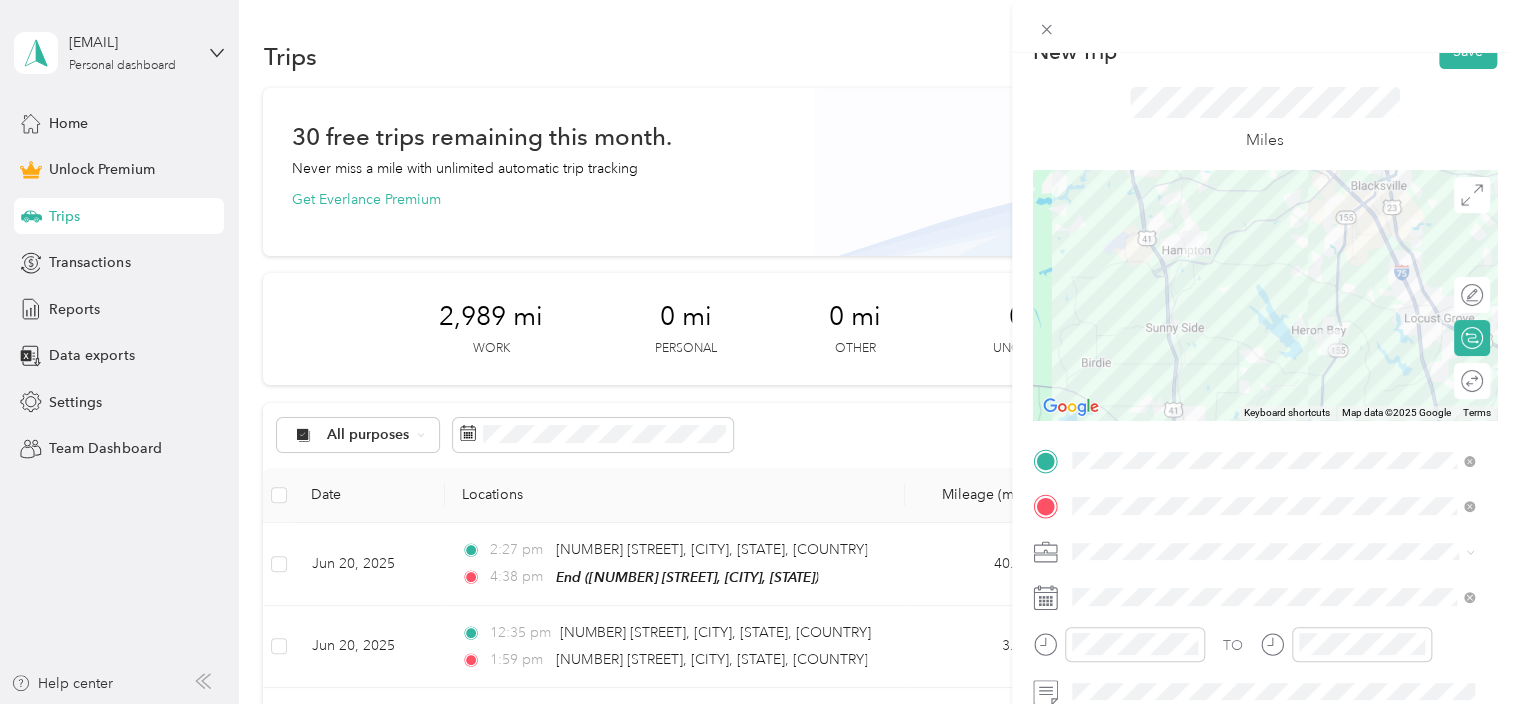 scroll, scrollTop: 0, scrollLeft: 0, axis: both 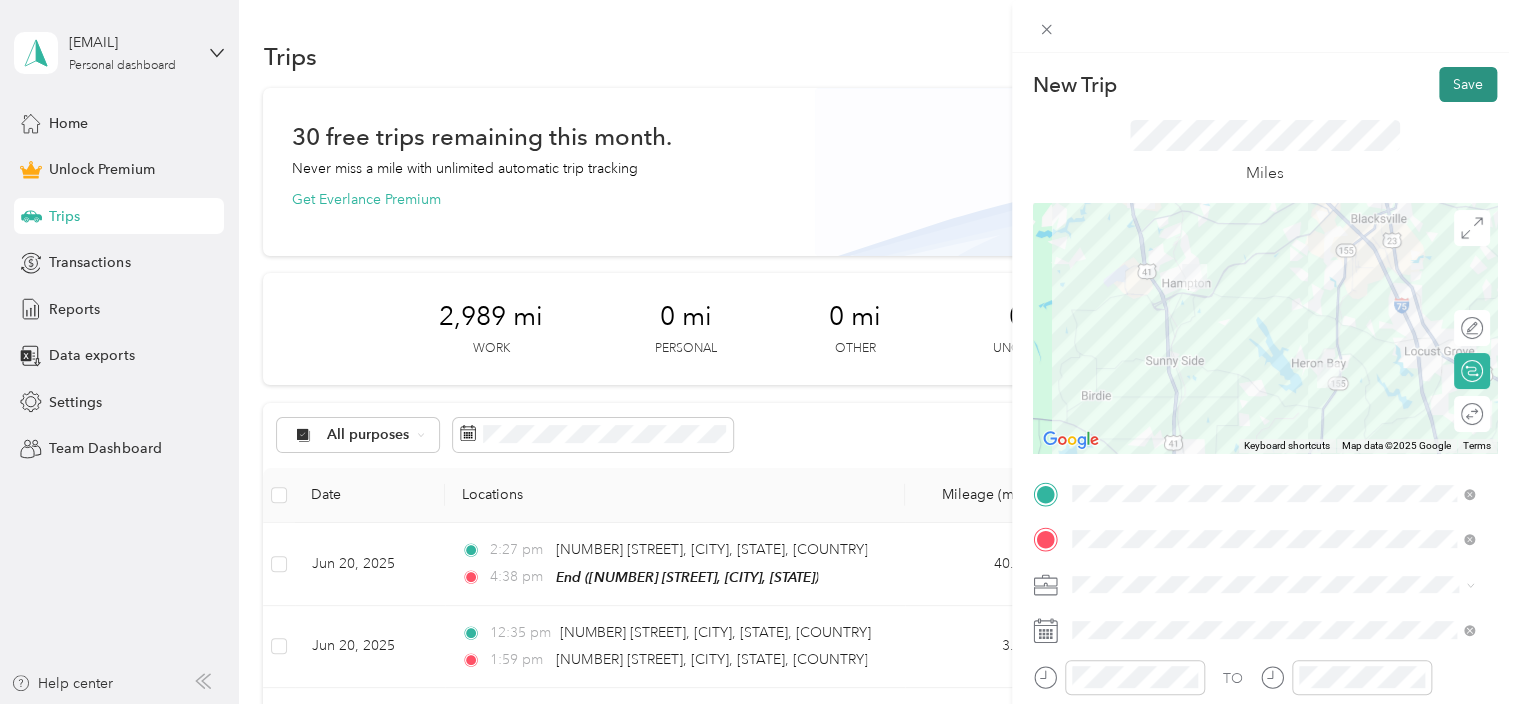 click on "Save" at bounding box center [1468, 84] 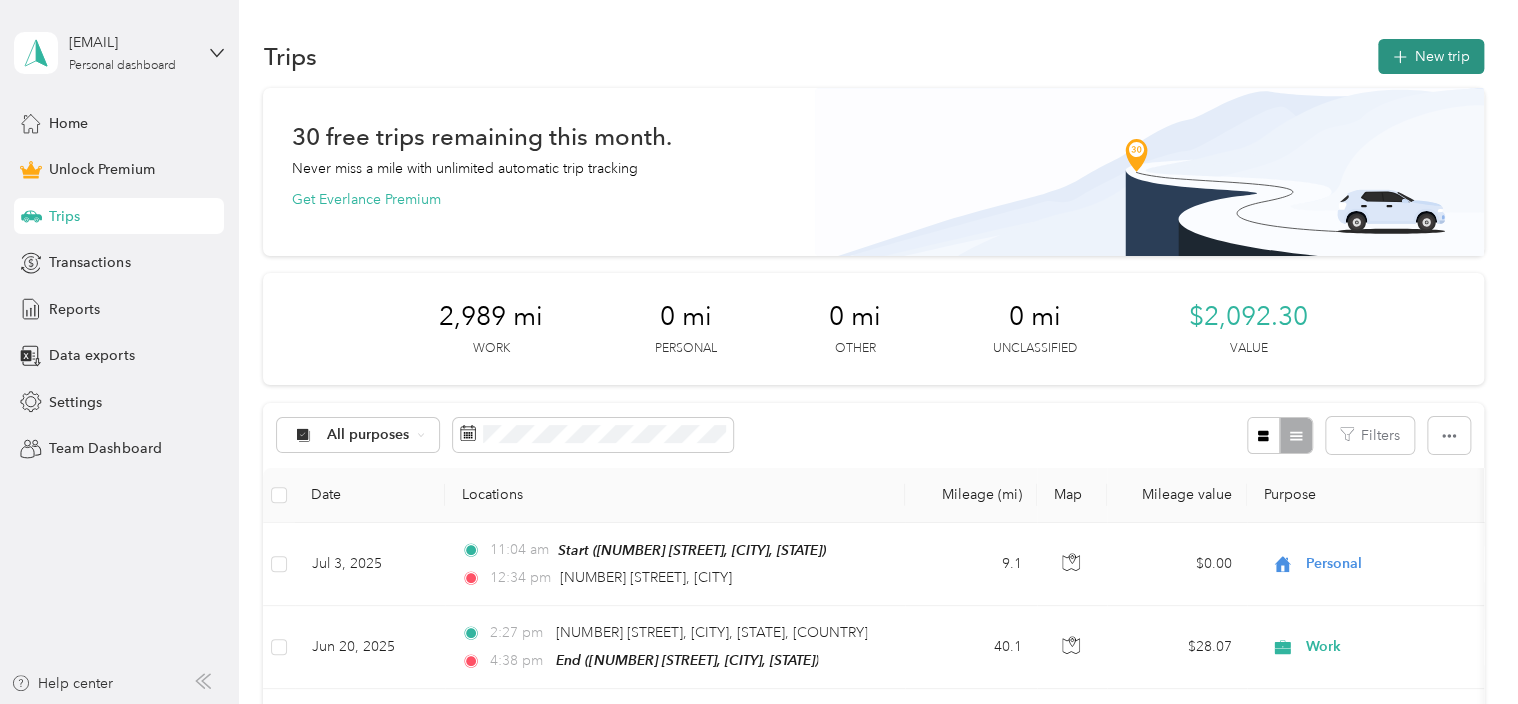 click on "New trip" at bounding box center [1431, 56] 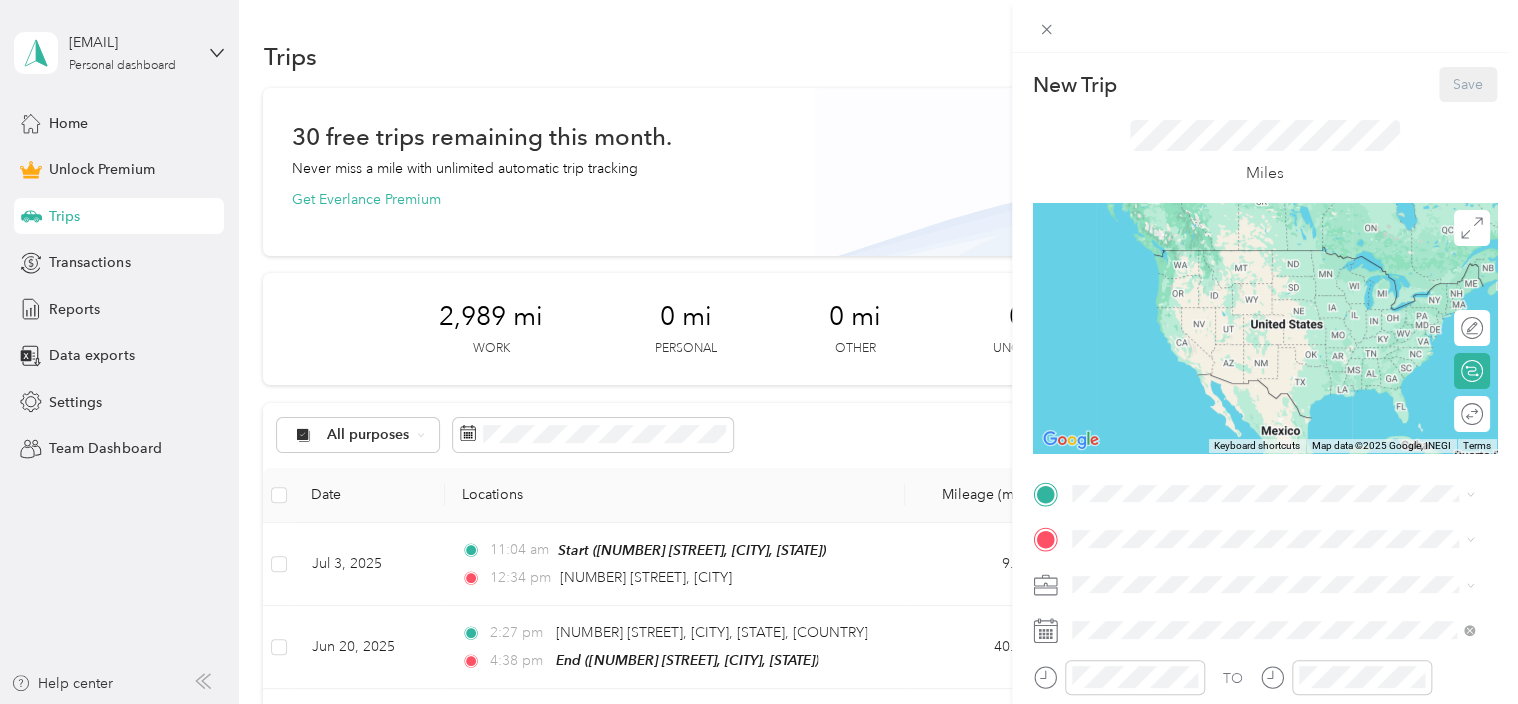 click on "Start [NUMBER] [STREET], [CITY], [STATE], [POSTAL_CODE], [CITY], [STATE]" at bounding box center [1273, 348] 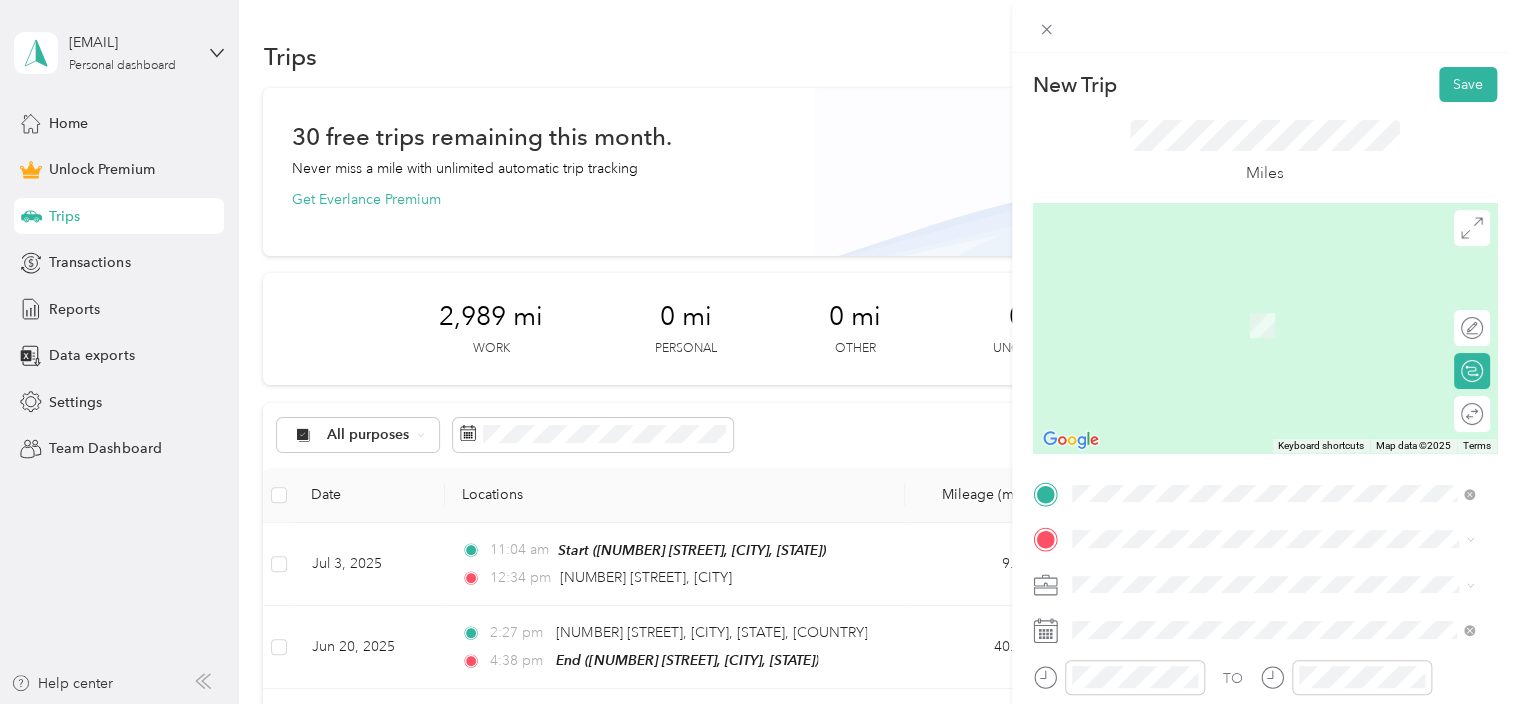 click on "New Trip Save This trip cannot be edited because it is either under review, approved, or paid. Contact your Team Manager to edit it. Miles To navigate the map with touch gestures double-tap and hold your finger on the map, then drag the map. ← Move left → Move right ↑ Move up ↓ Move down + Zoom in - Zoom out Home Jump left by 75% End Jump right by 75% Page Up Jump up by 75% Page Down Jump down by 75% Keyboard shortcuts Map Data Map data ©2025 Map data ©2025 2 m  Click to toggle between metric and imperial units Terms Report a map error Edit route Calculate route Round trip TO Add photo" at bounding box center (759, 352) 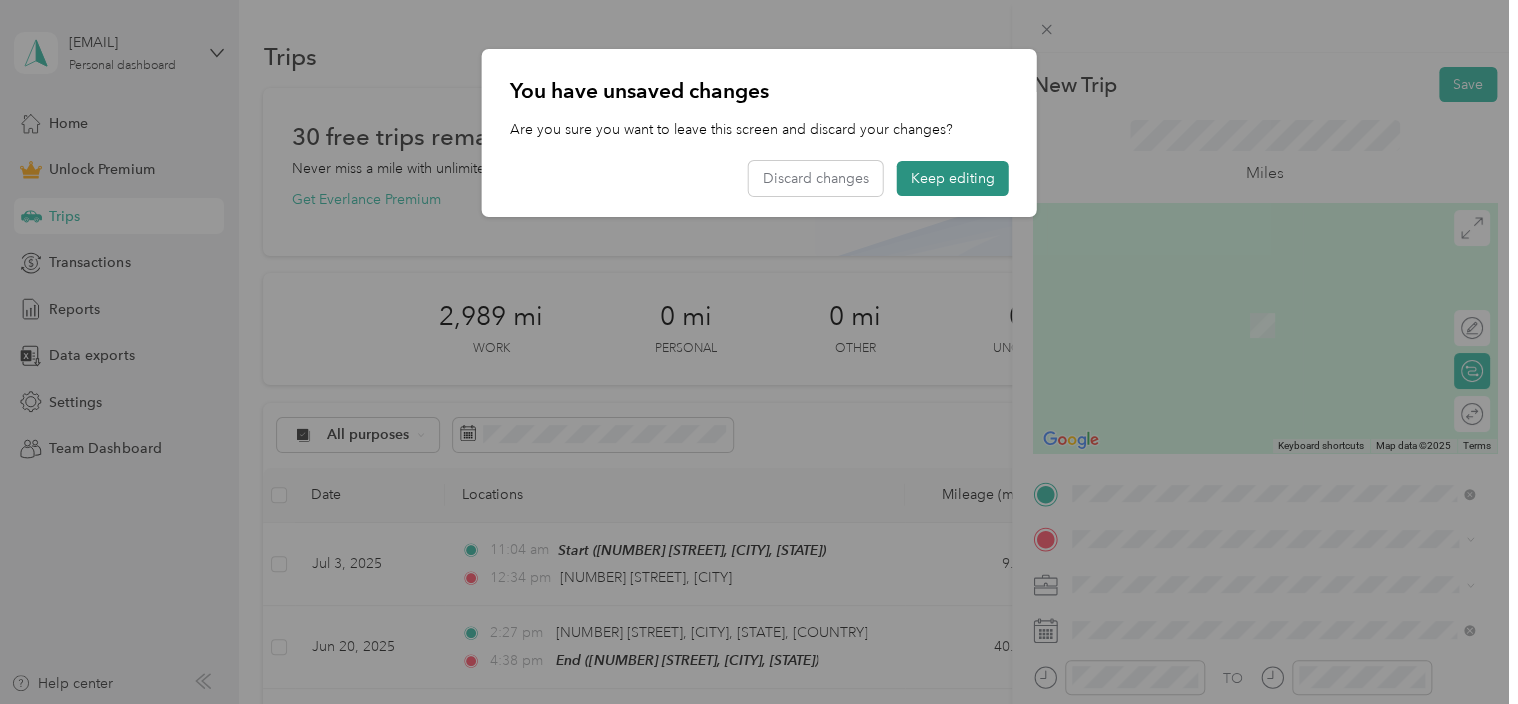 click on "Keep editing" at bounding box center [953, 178] 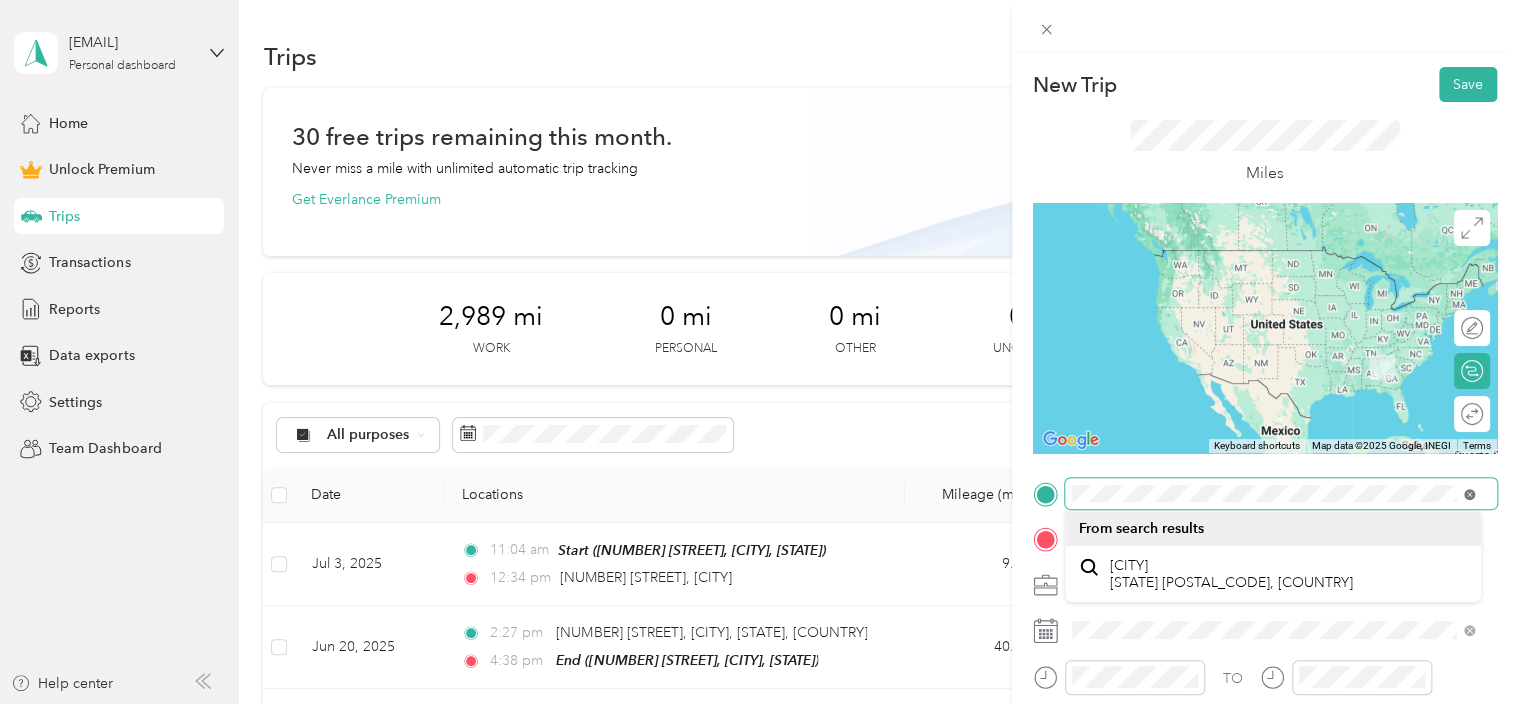 click 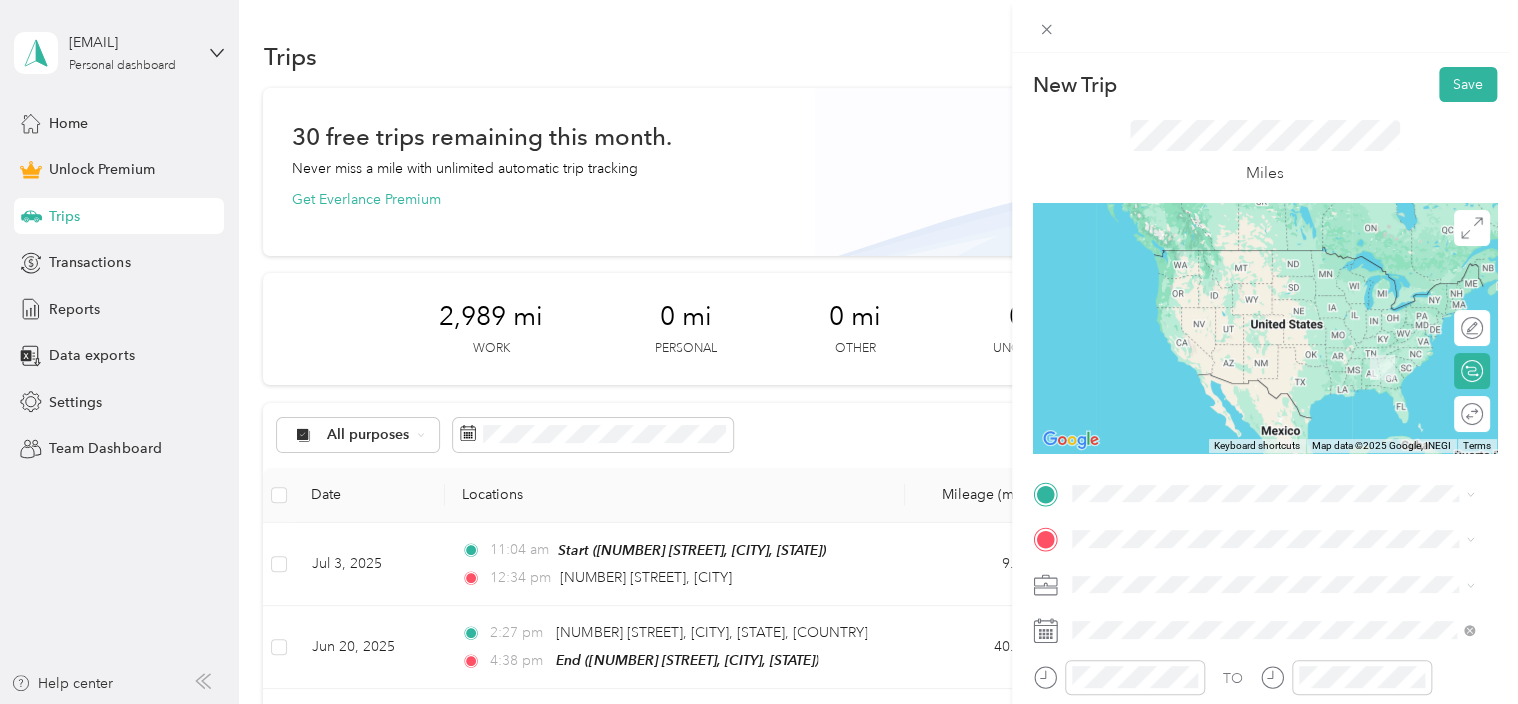 click on "[NUMBER] [STREET]
[CITY], [STATE] [POSTAL_CODE], [COUNTRY]" at bounding box center [1253, 279] 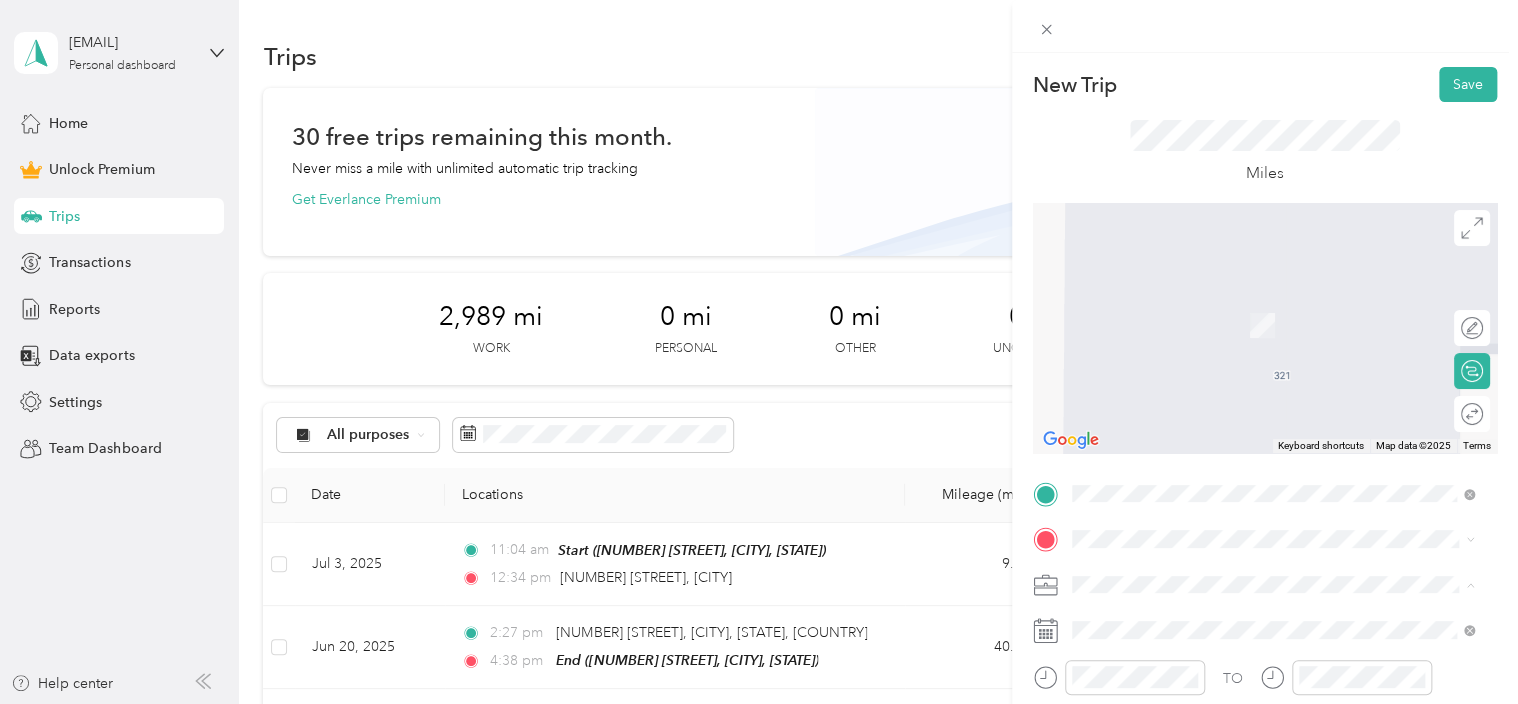 click on "Work Personal Other Other Charity Medical Moving Commute" at bounding box center [1273, 427] 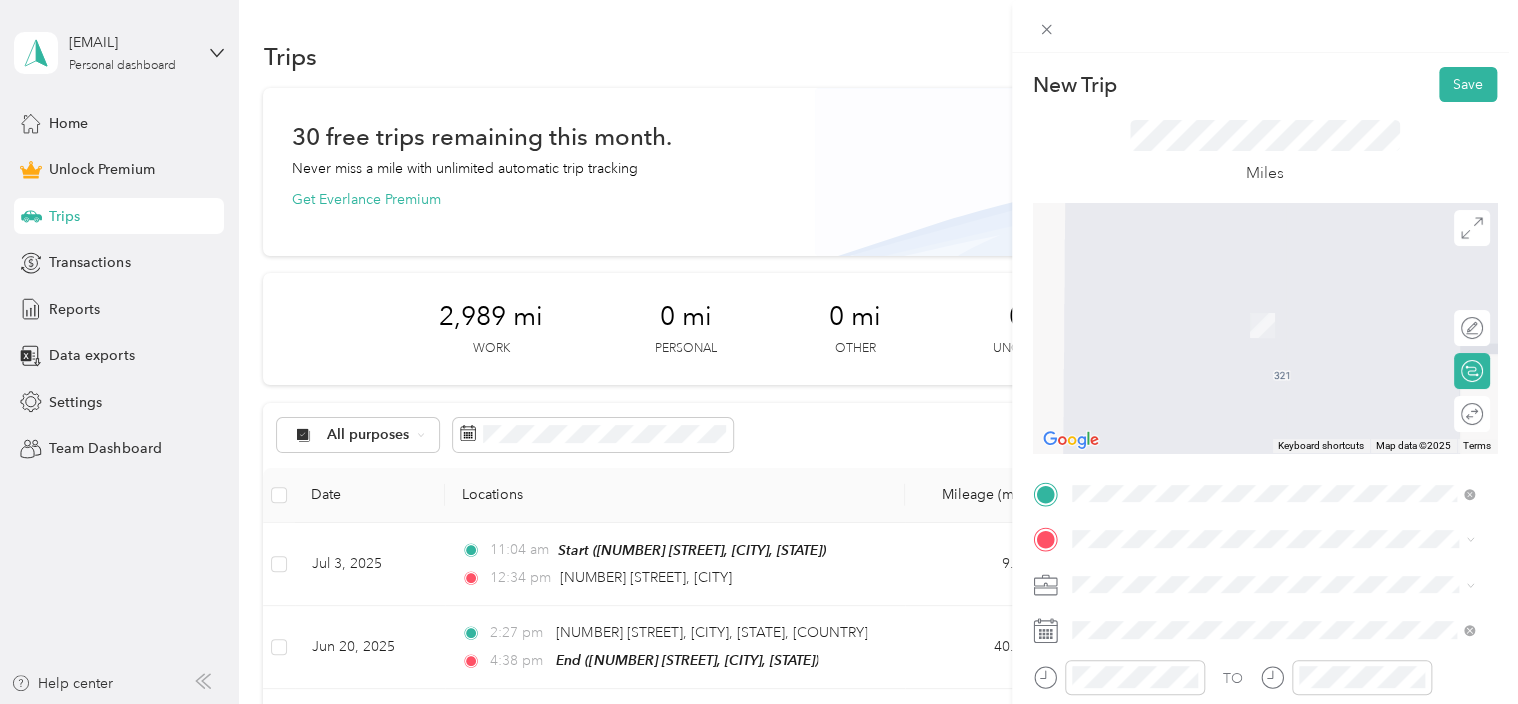 click on "[NUMBER] [STREET]
[CITY], [STATE] [POSTAL_CODE], [COUNTRY]" at bounding box center (1253, 614) 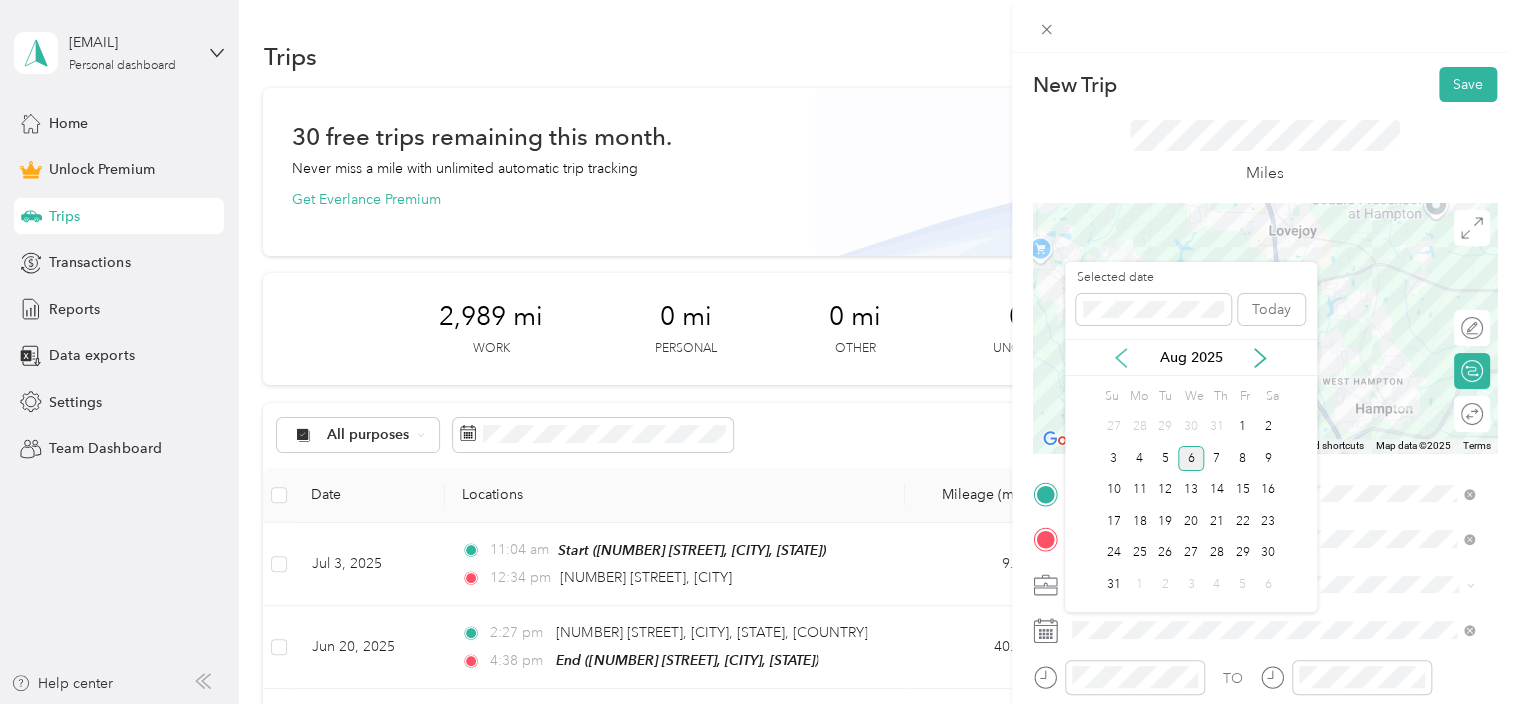 click 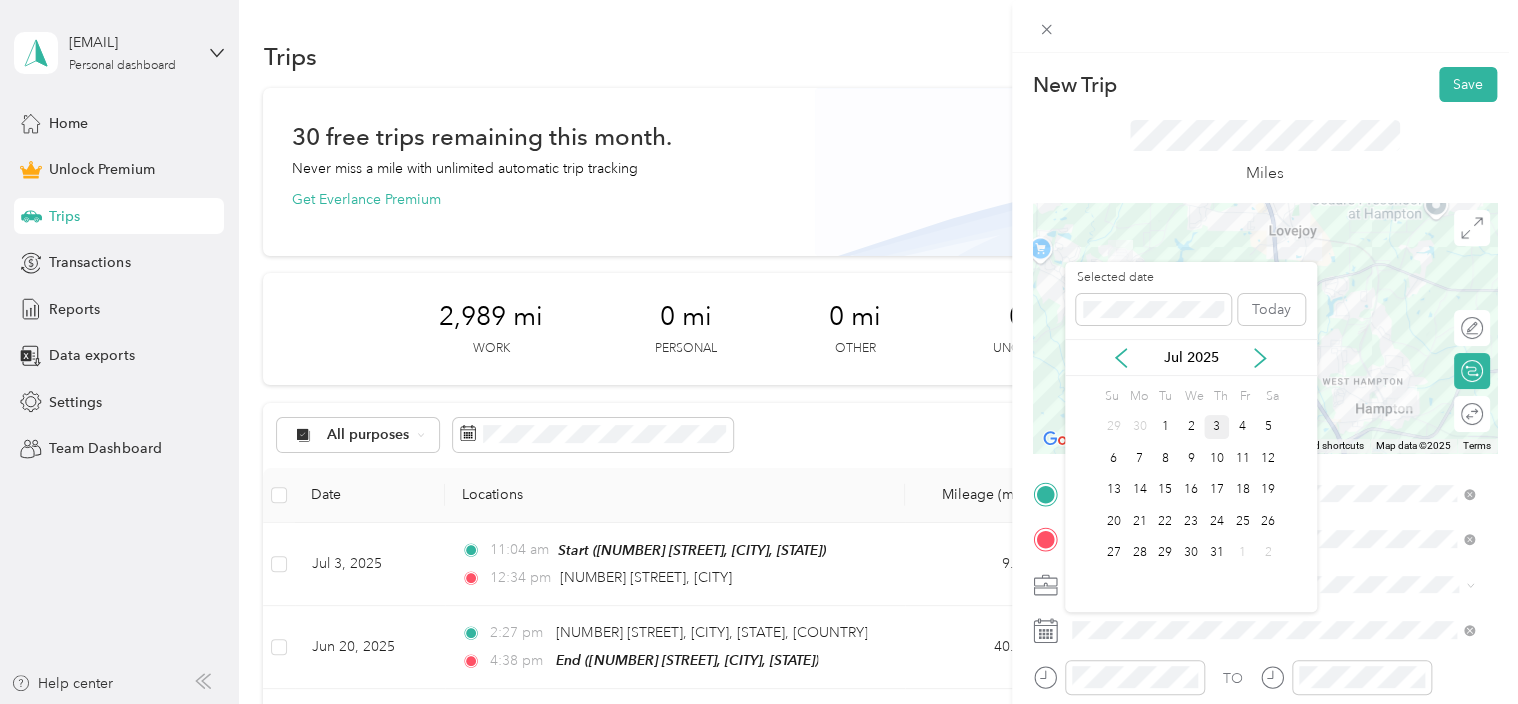 click on "3" at bounding box center [1217, 427] 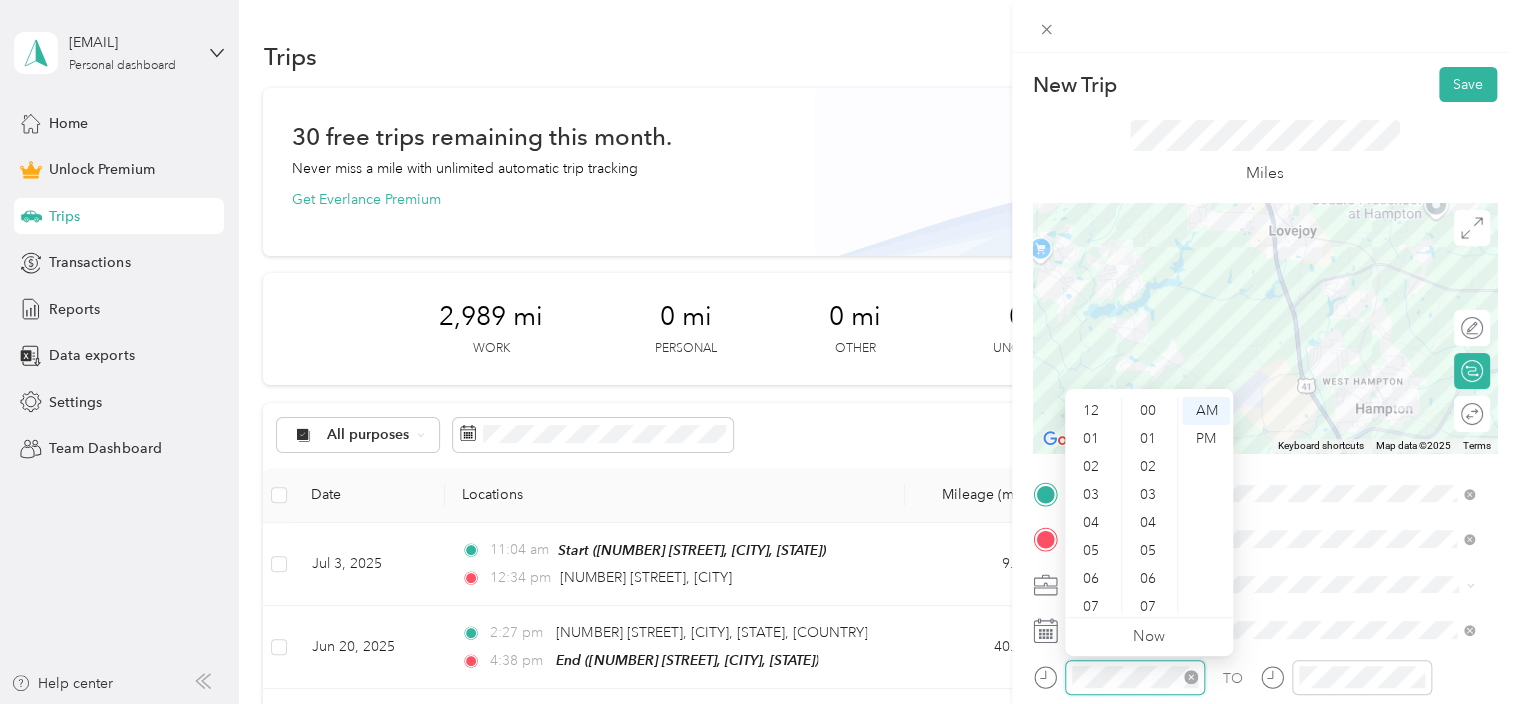 scroll, scrollTop: 1007, scrollLeft: 0, axis: vertical 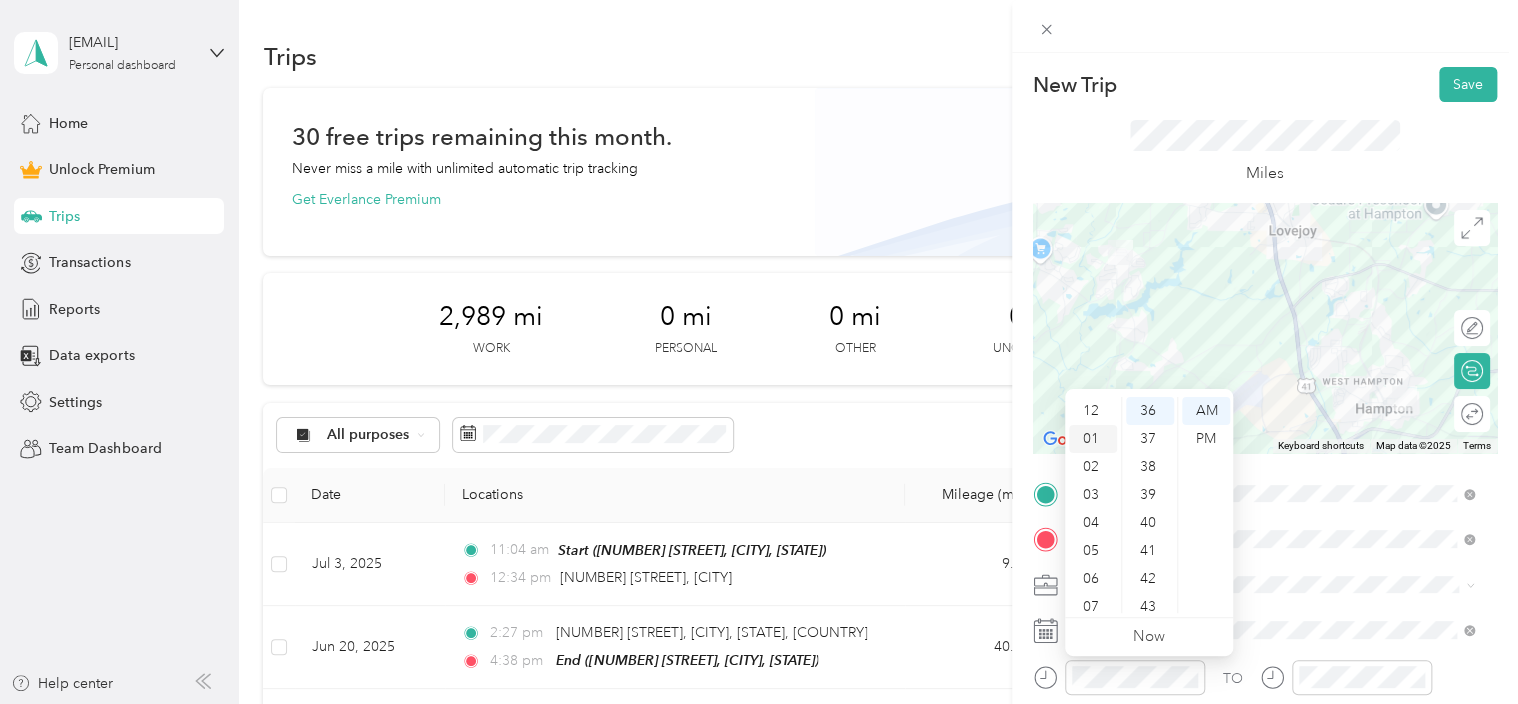 click on "01" at bounding box center [1093, 439] 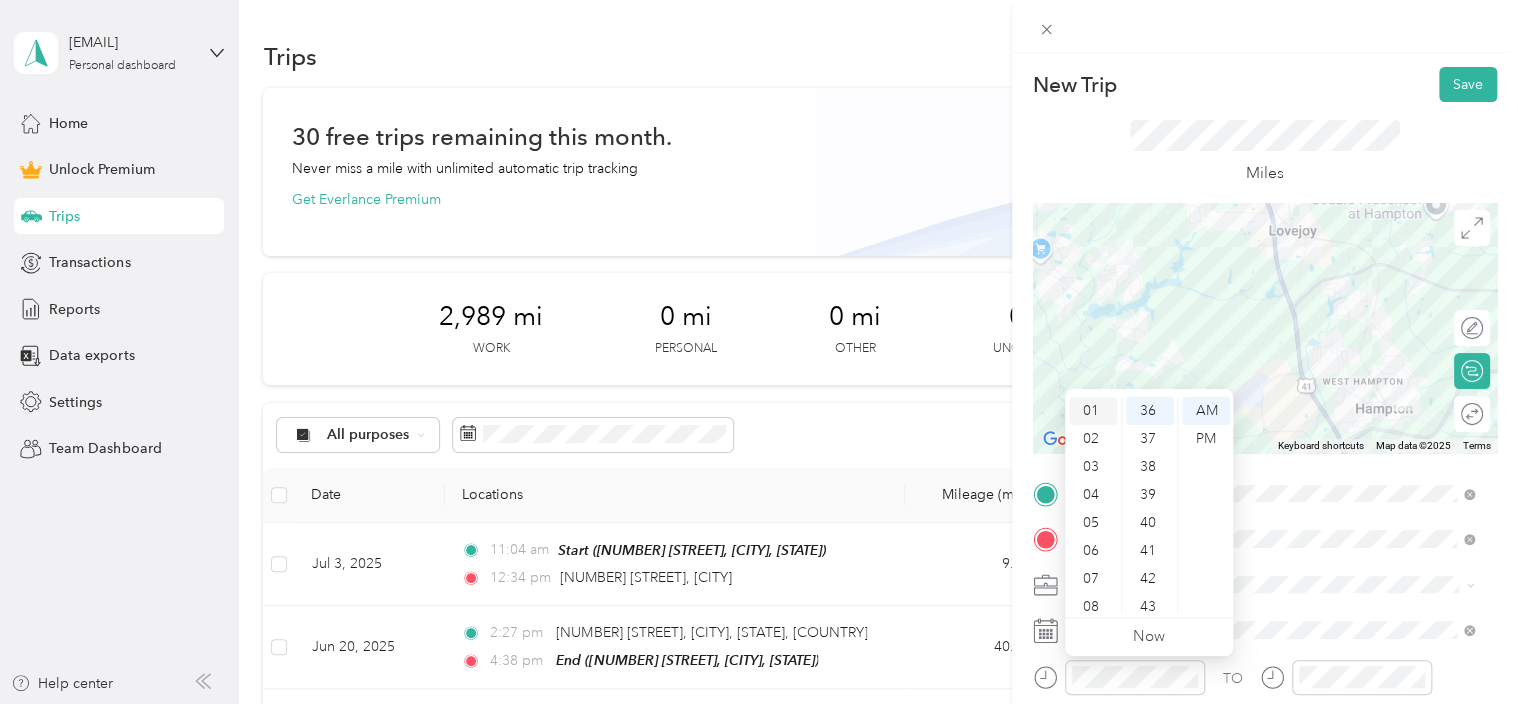scroll, scrollTop: 28, scrollLeft: 0, axis: vertical 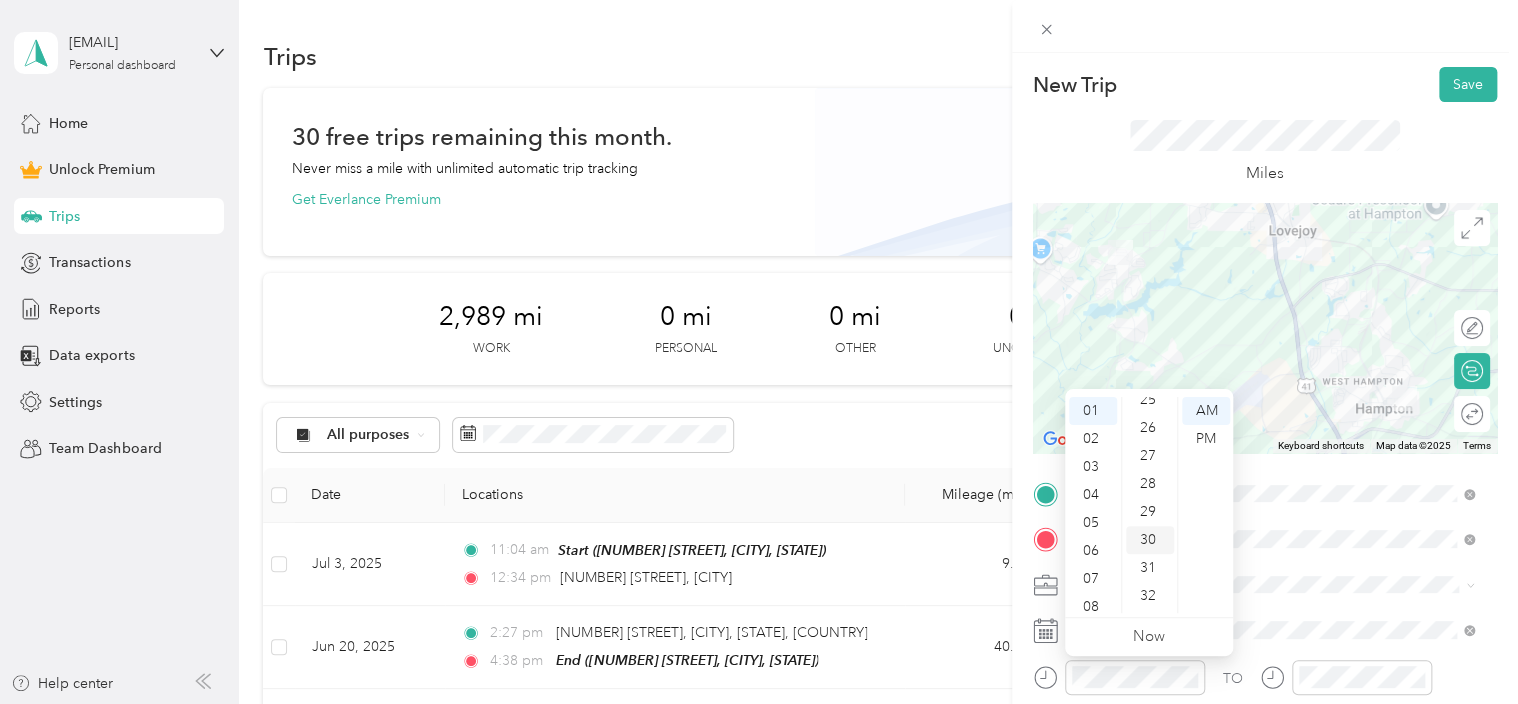 click on "30" at bounding box center (1150, 540) 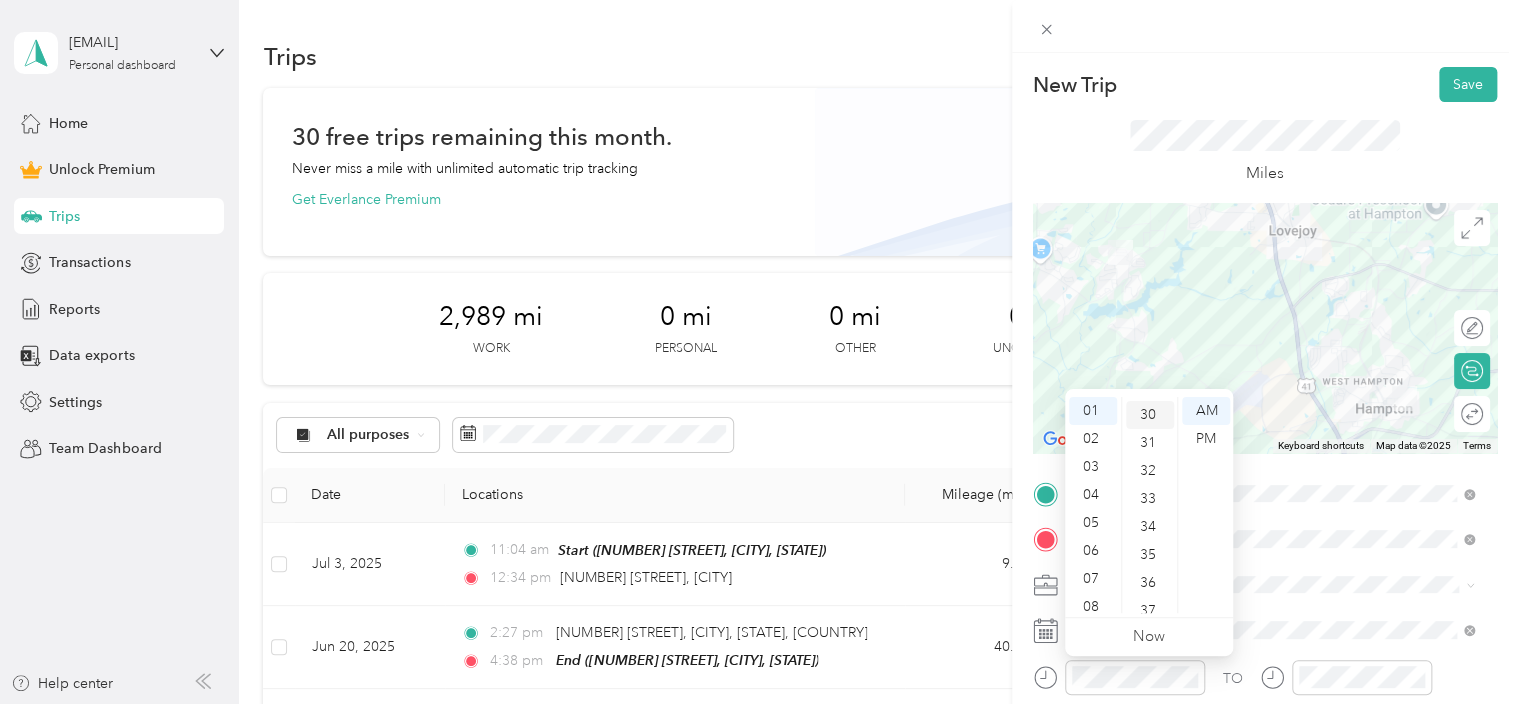 scroll, scrollTop: 840, scrollLeft: 0, axis: vertical 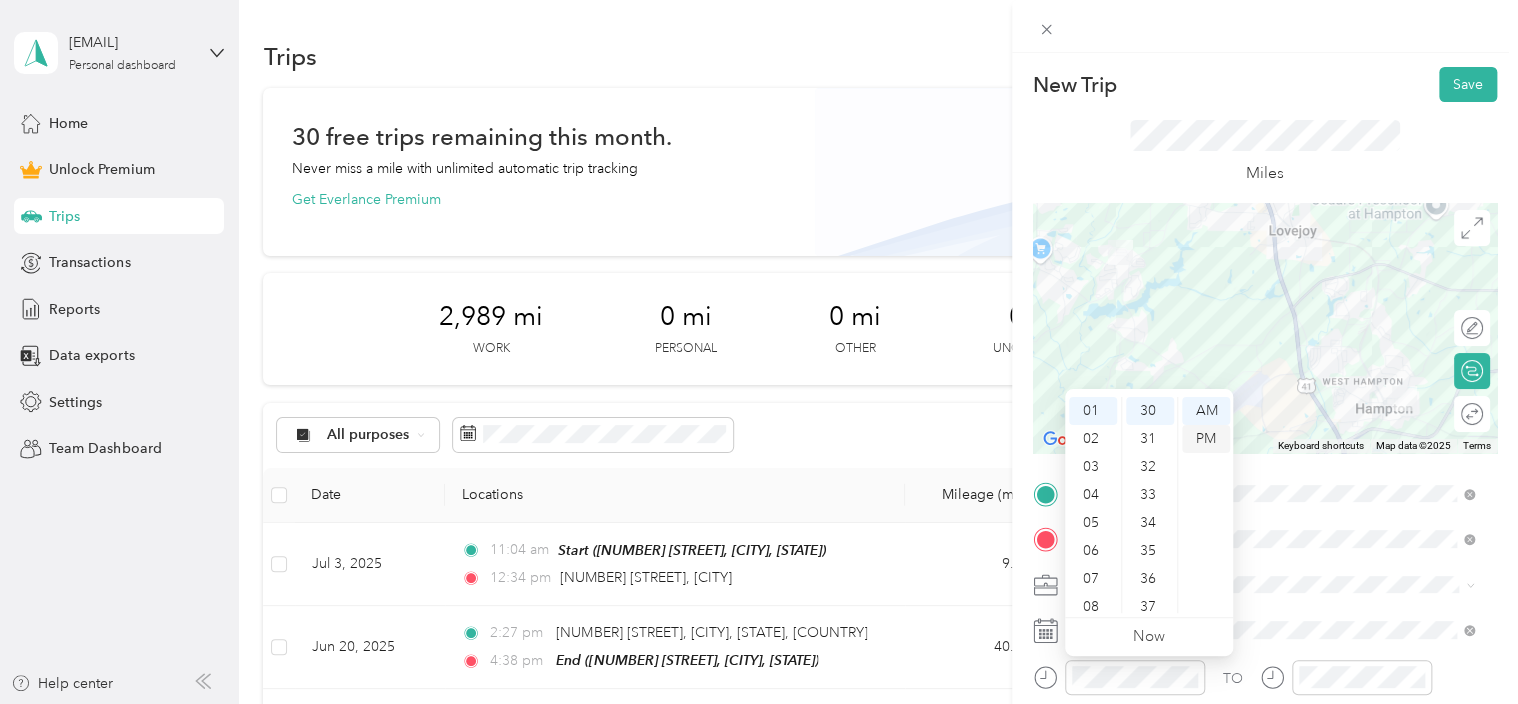 click on "PM" at bounding box center (1206, 439) 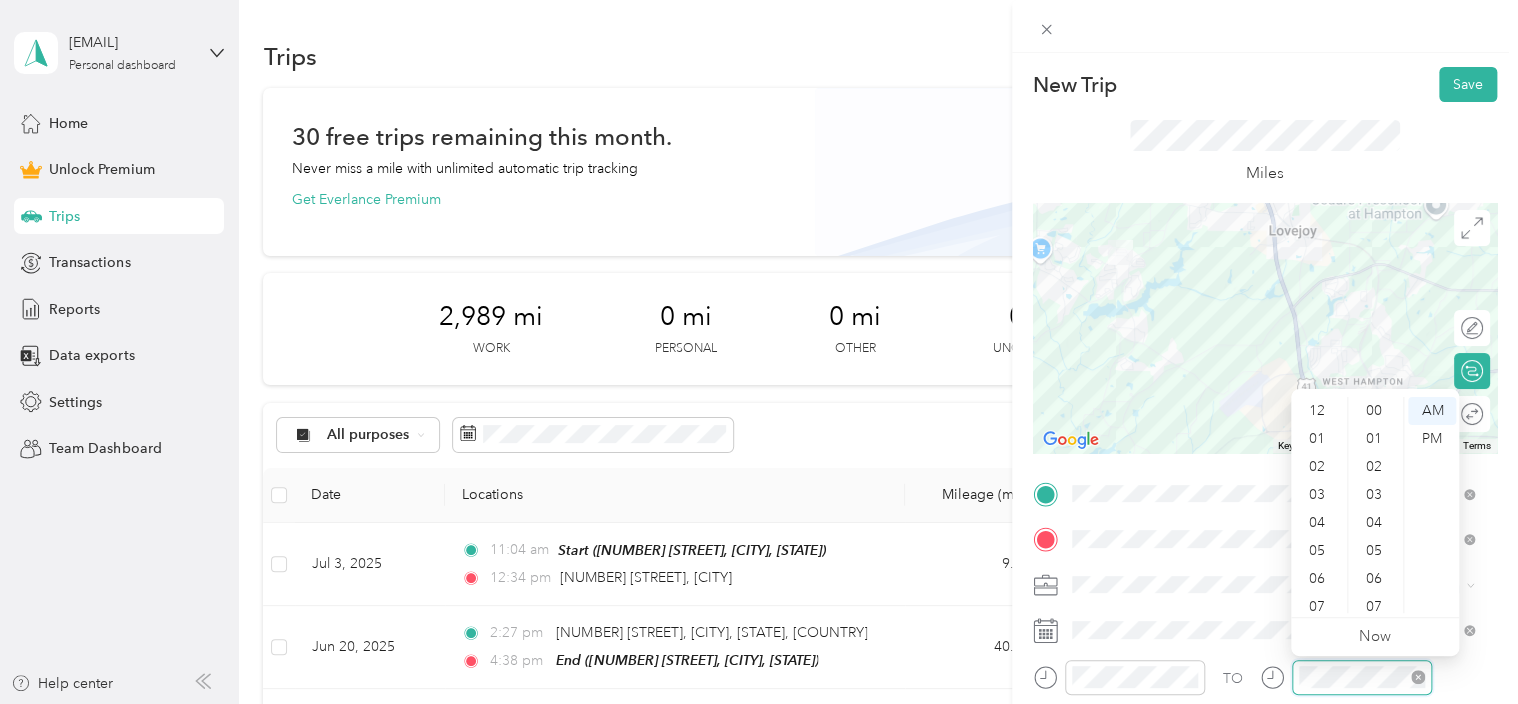 scroll, scrollTop: 1008, scrollLeft: 0, axis: vertical 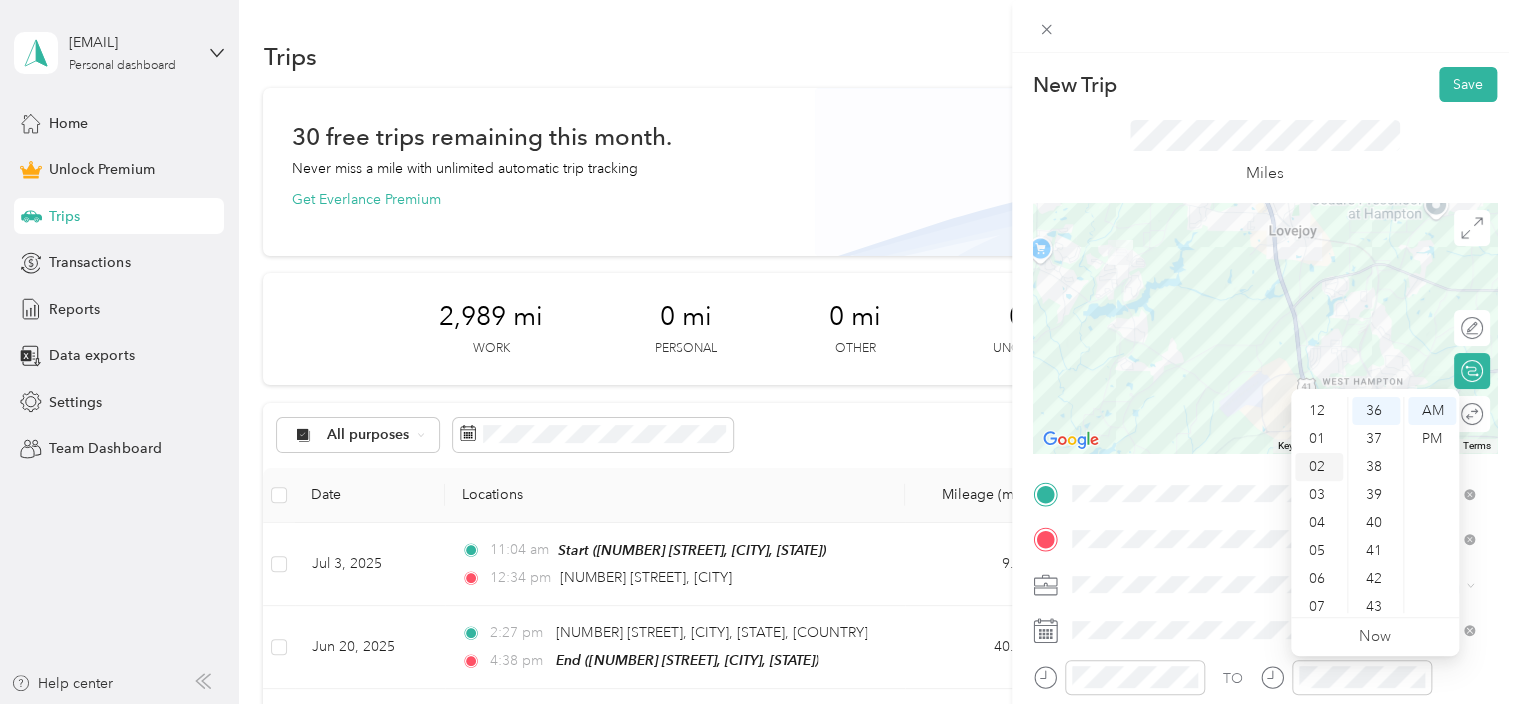click on "02" at bounding box center [1319, 467] 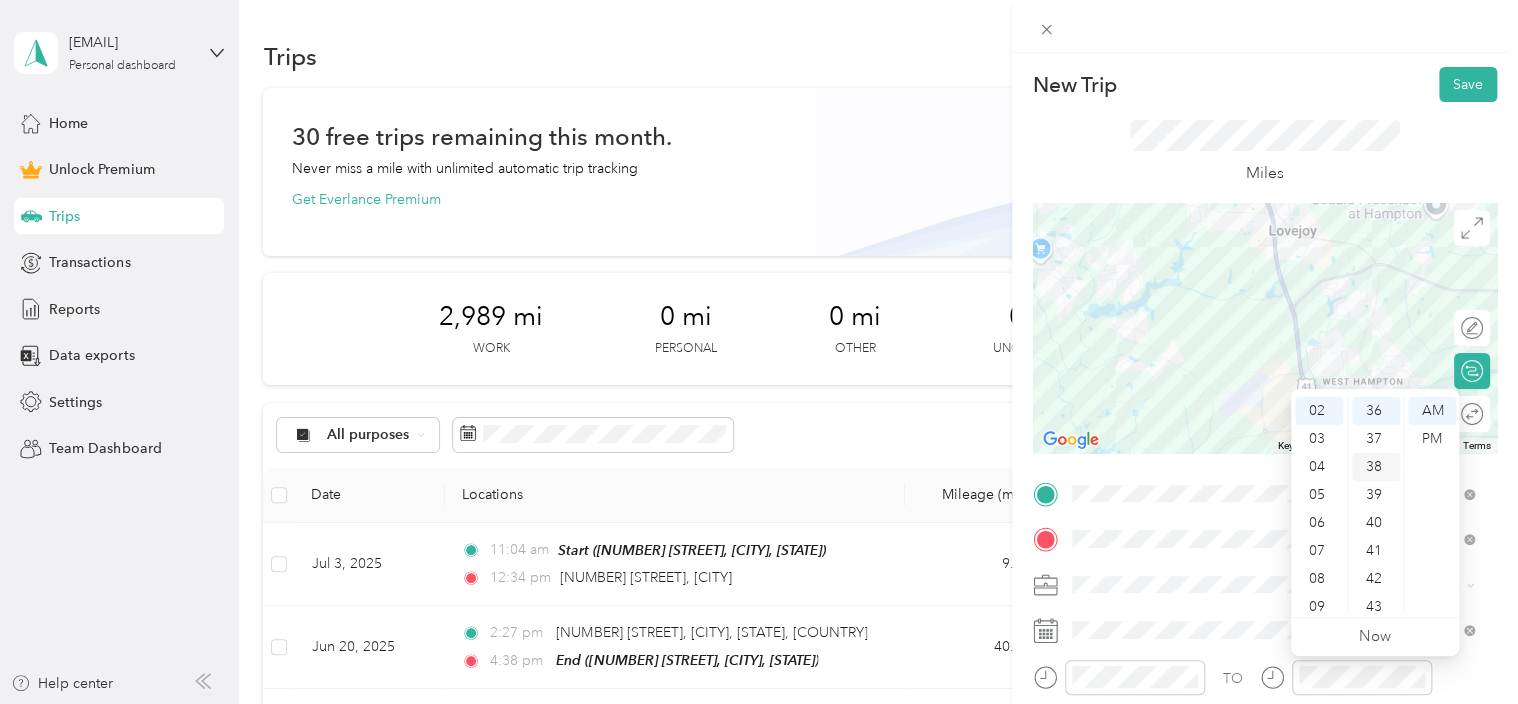 click on "38" at bounding box center (1376, 467) 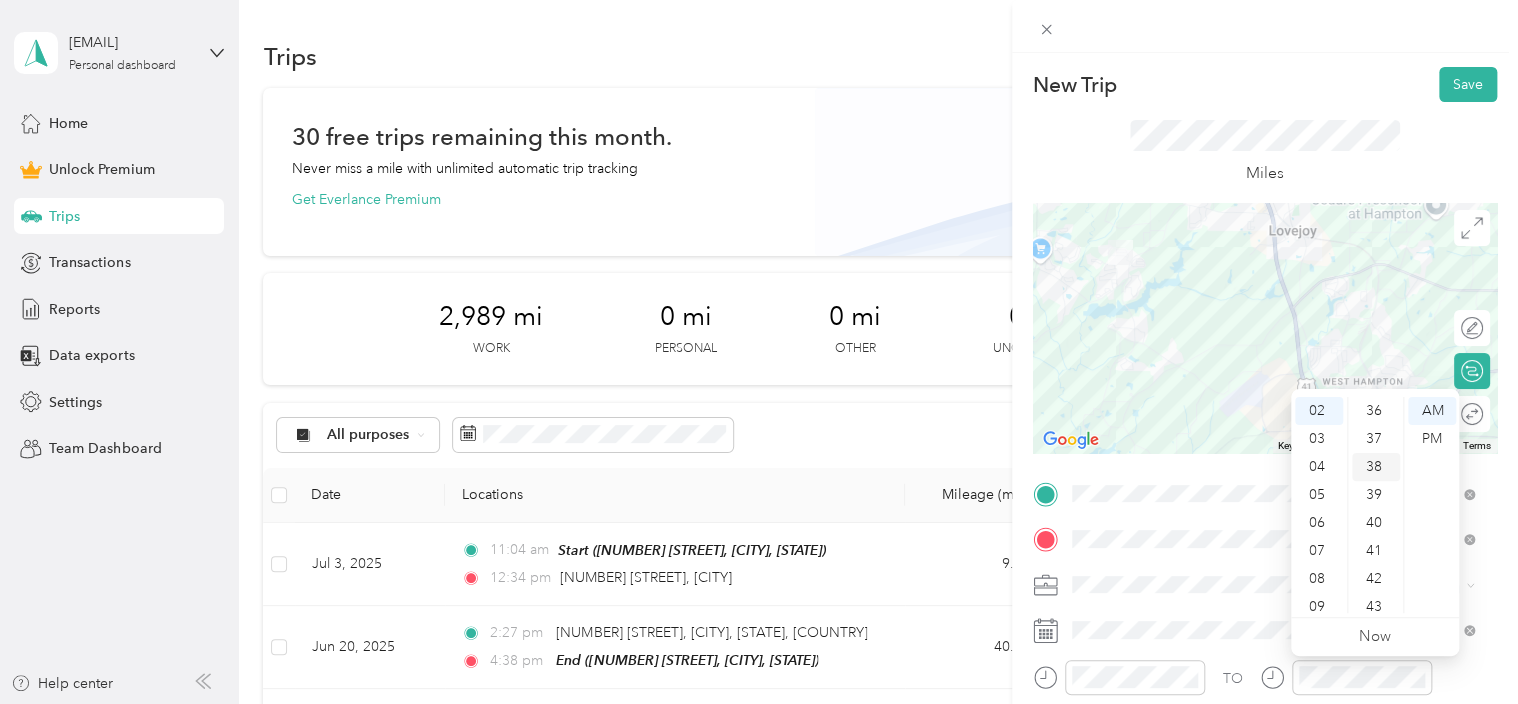 scroll, scrollTop: 1064, scrollLeft: 0, axis: vertical 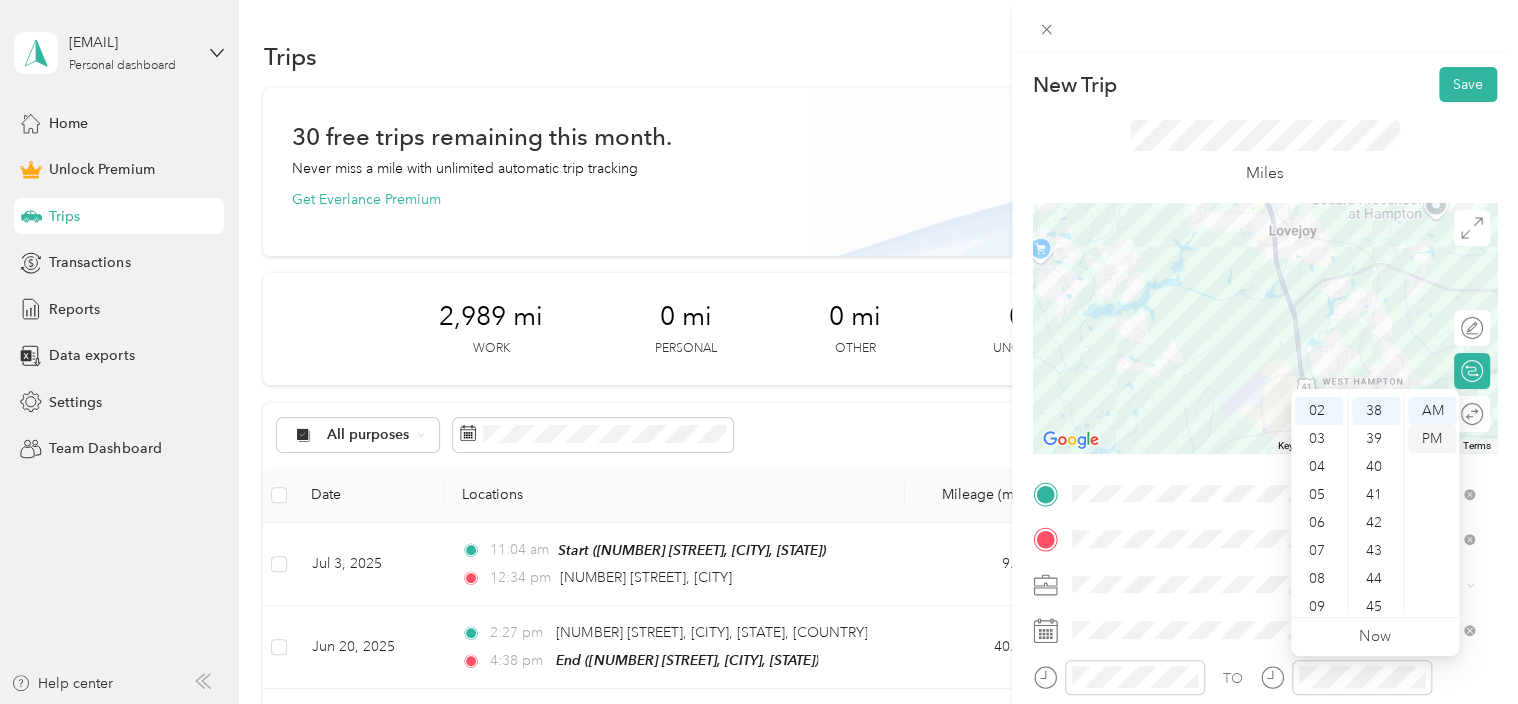 click on "PM" at bounding box center [1432, 439] 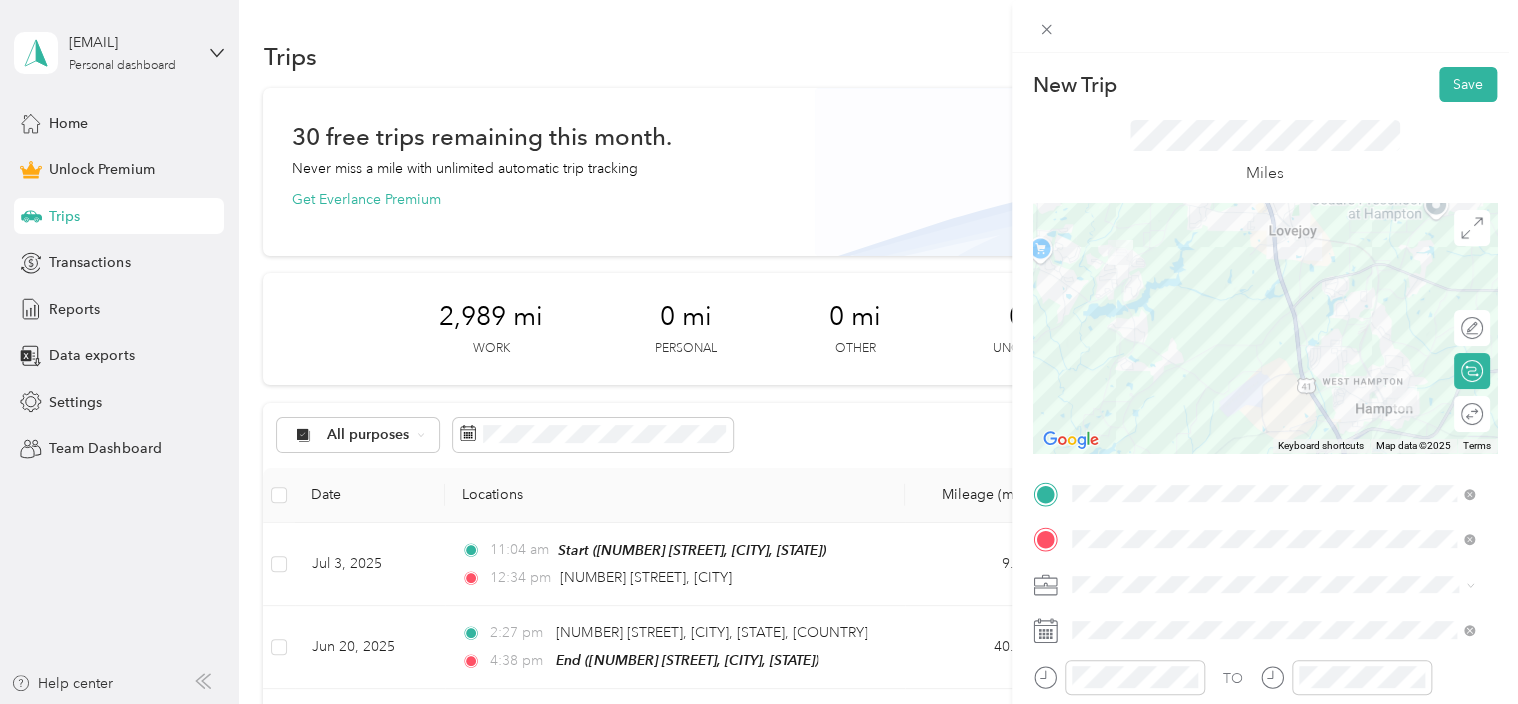 click on "Work" at bounding box center (1273, 302) 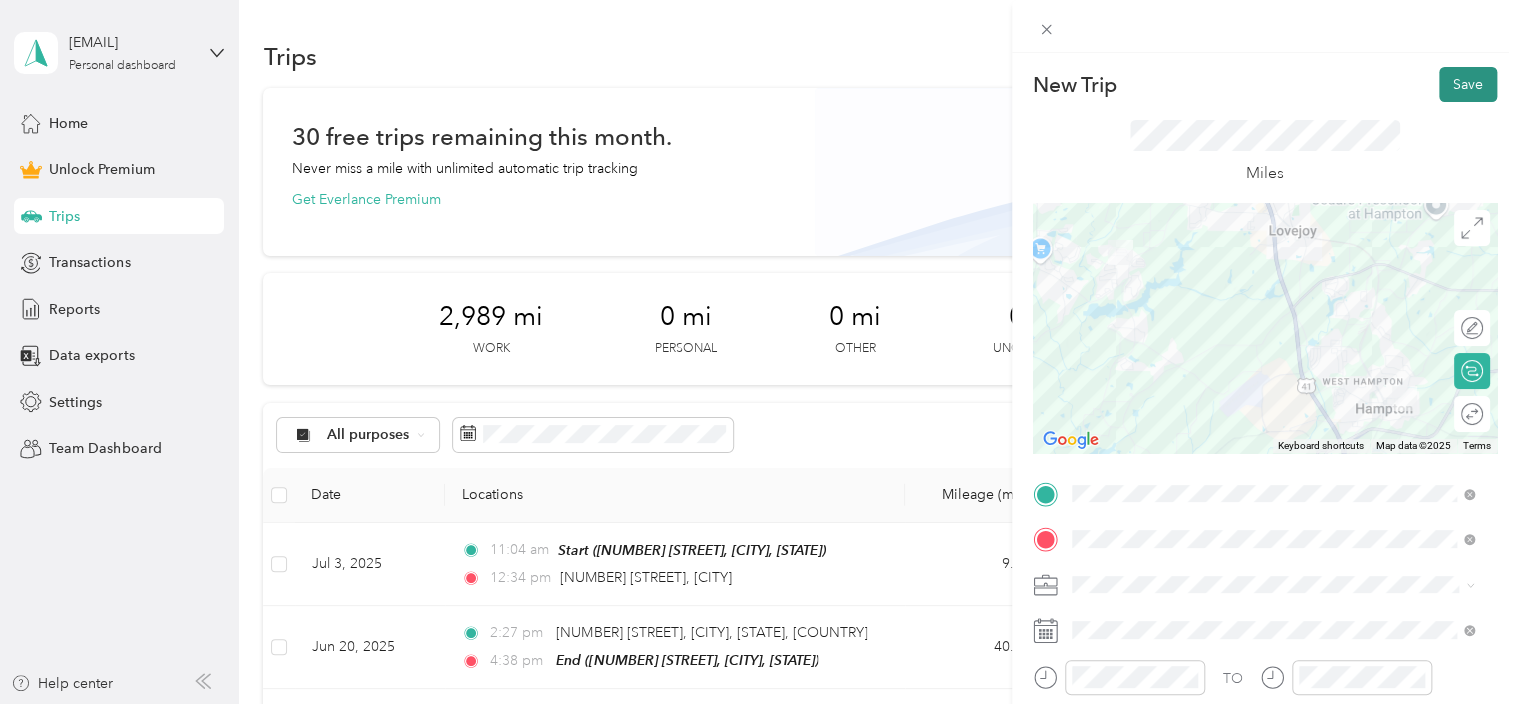 click on "Save" at bounding box center [1468, 84] 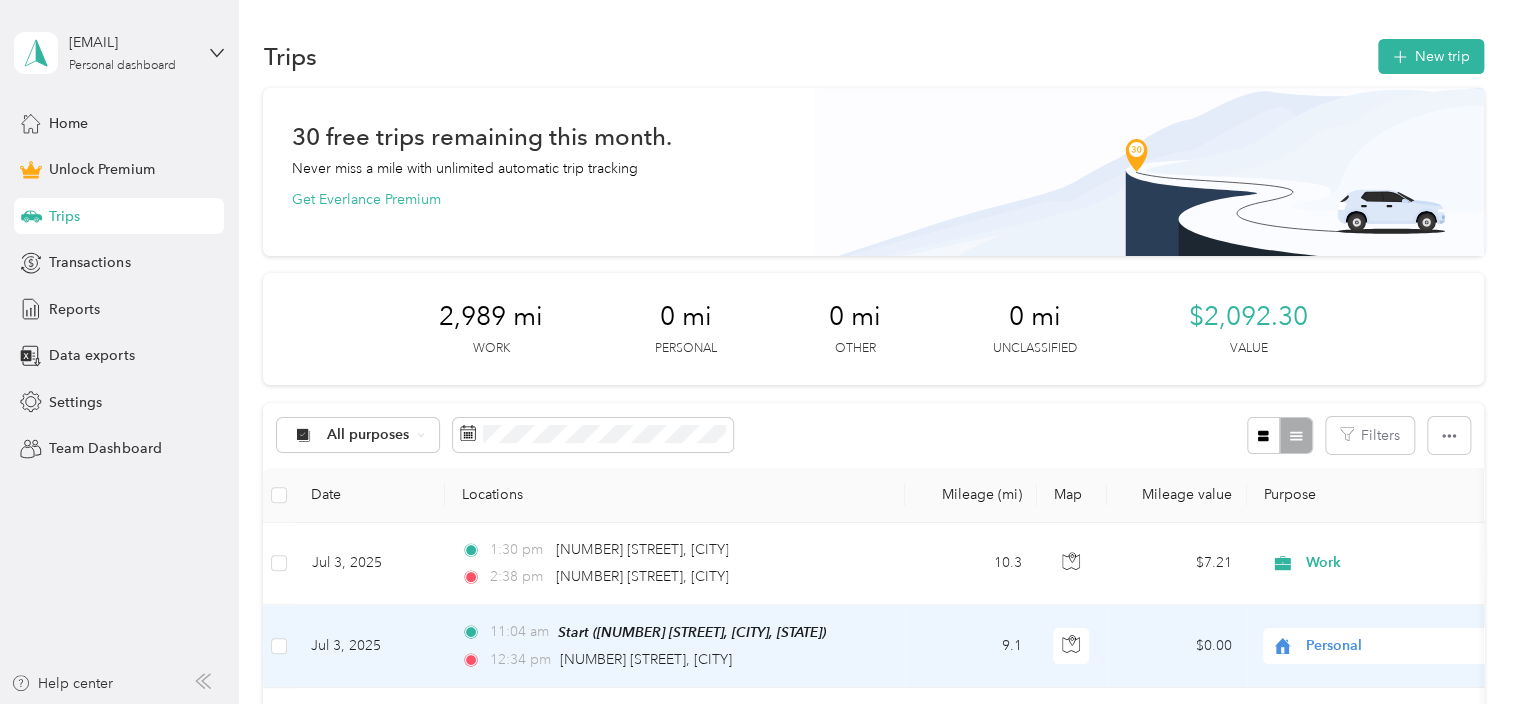 click 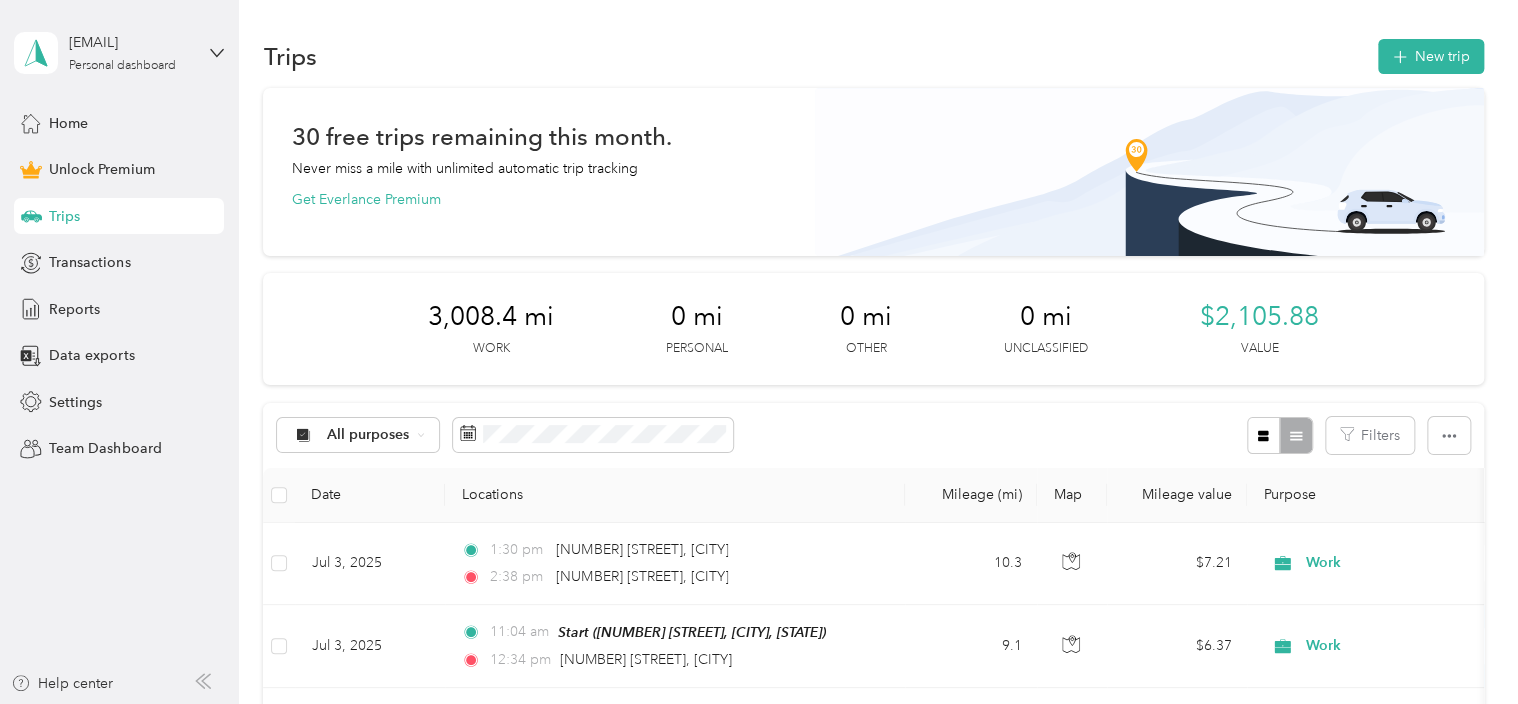click at bounding box center (1149, 172) 